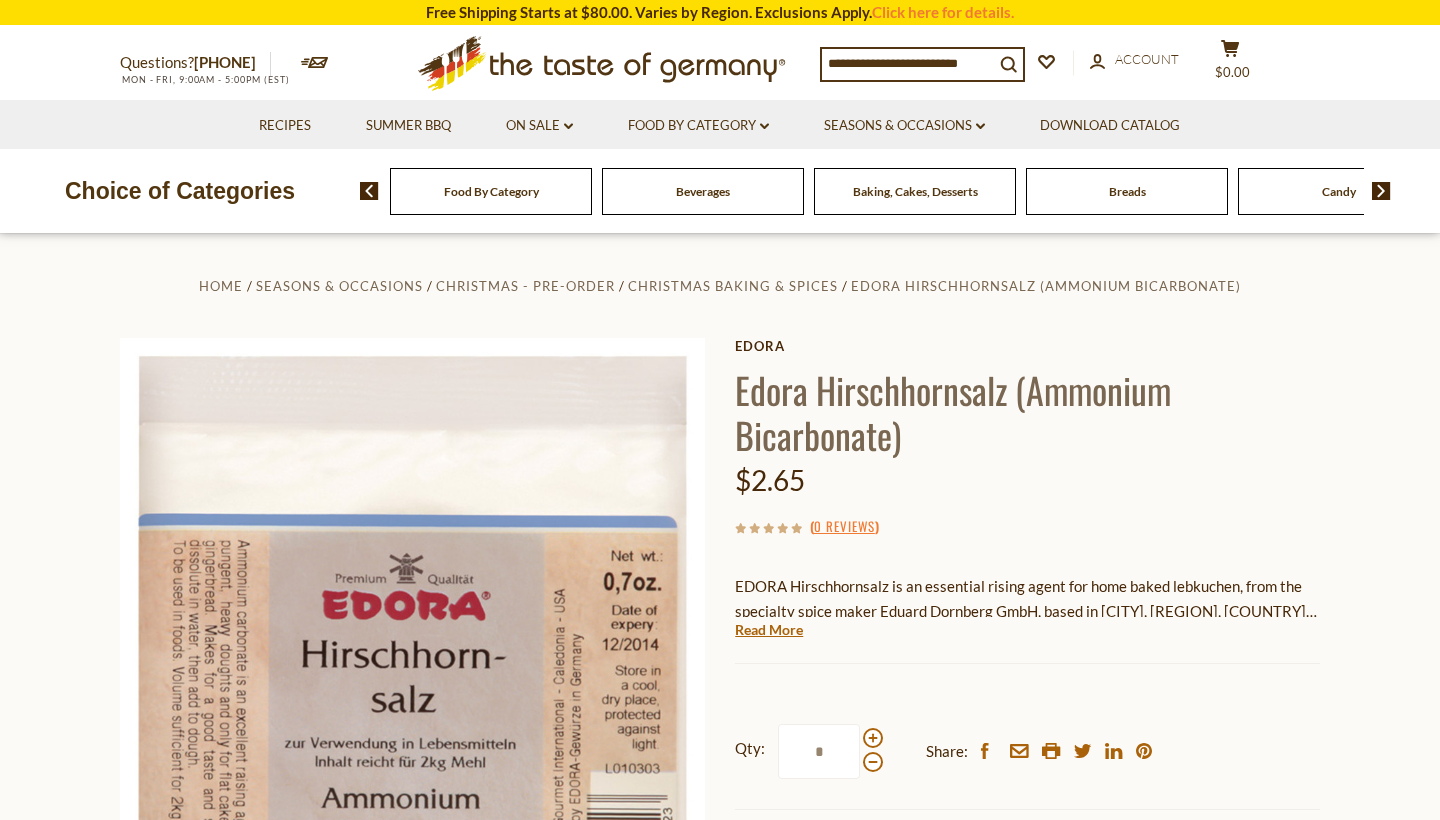 scroll, scrollTop: 0, scrollLeft: 0, axis: both 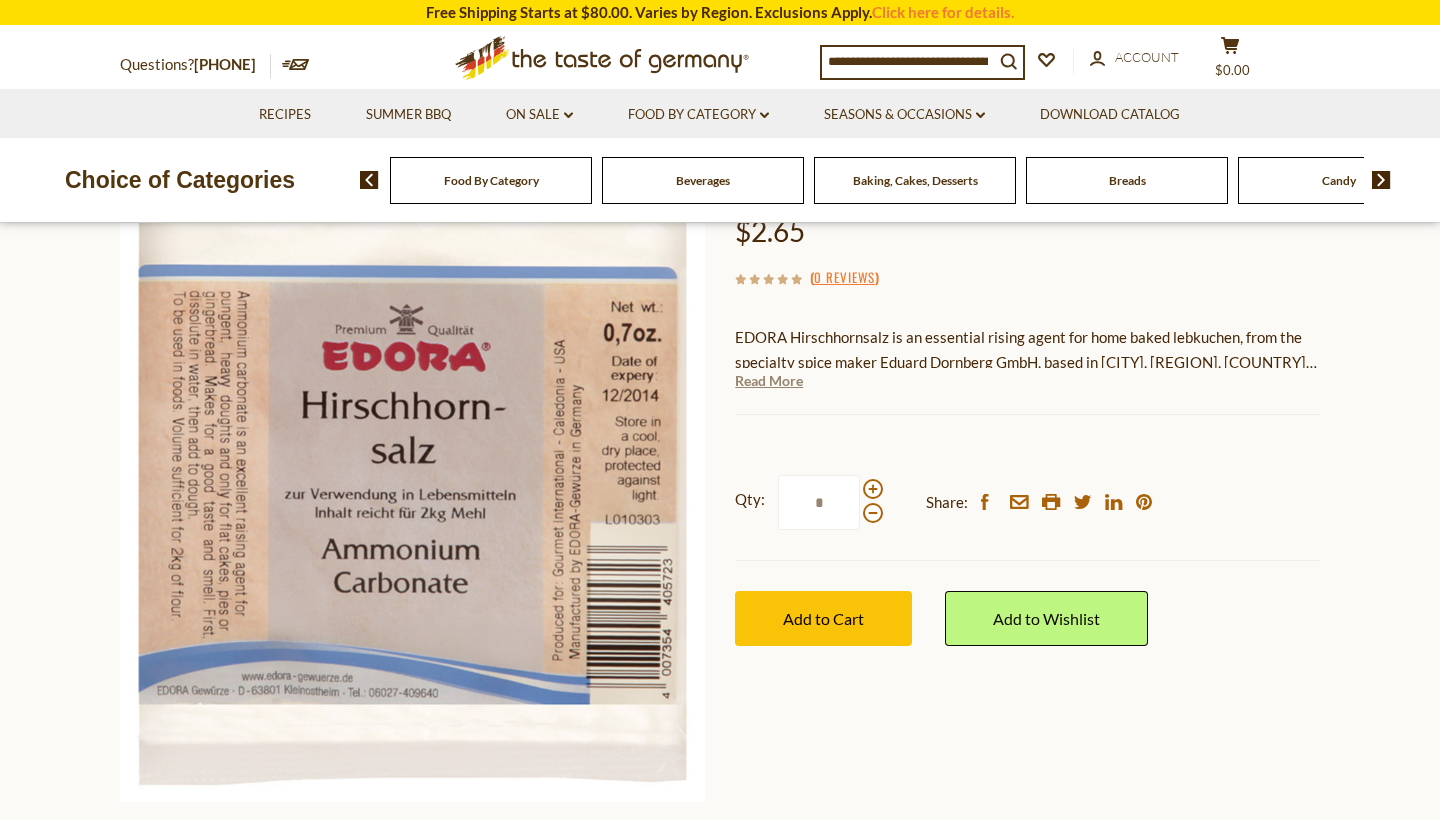 click on "Read More" at bounding box center (769, 381) 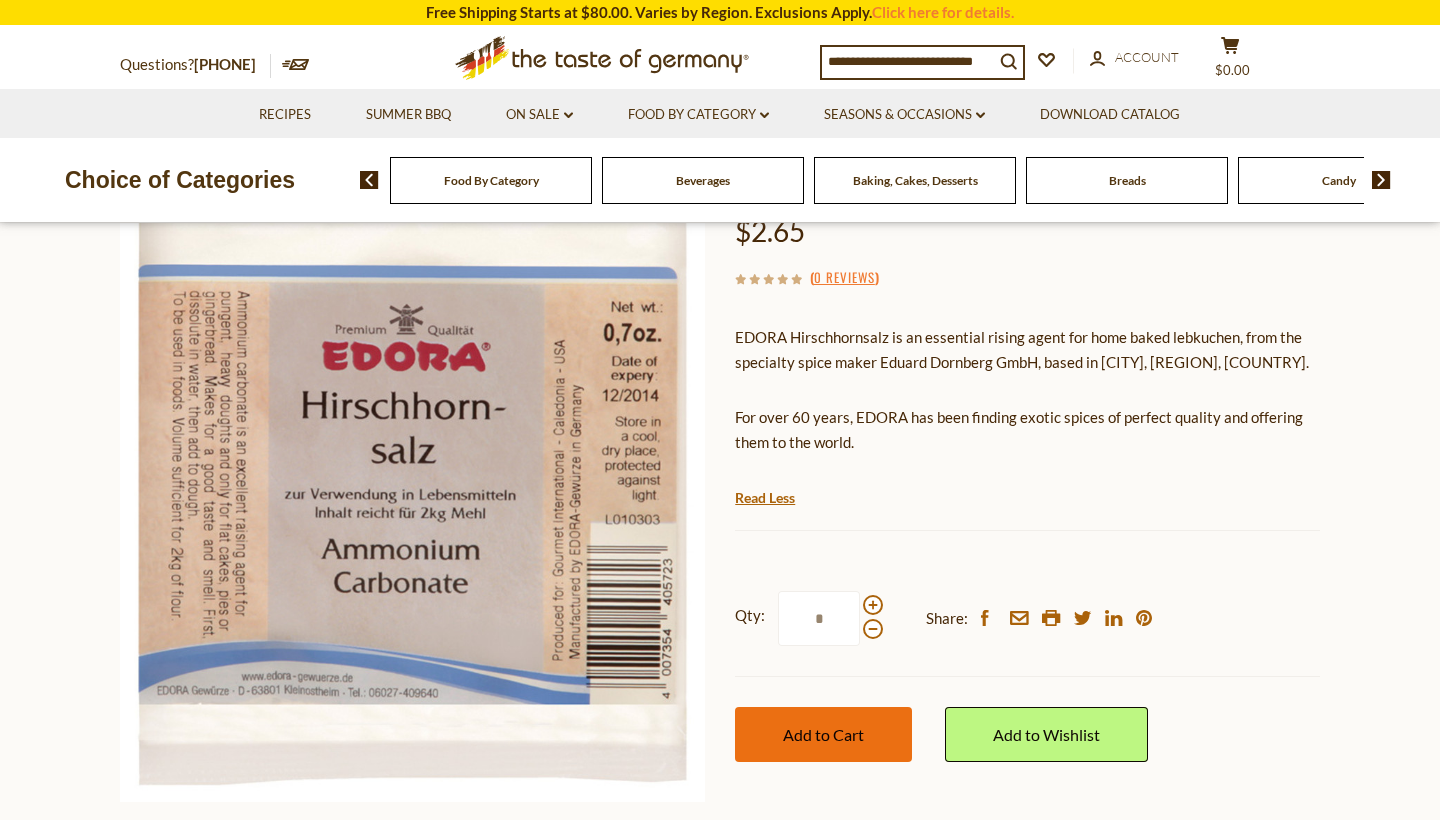 click on "Add to Cart" at bounding box center [823, 734] 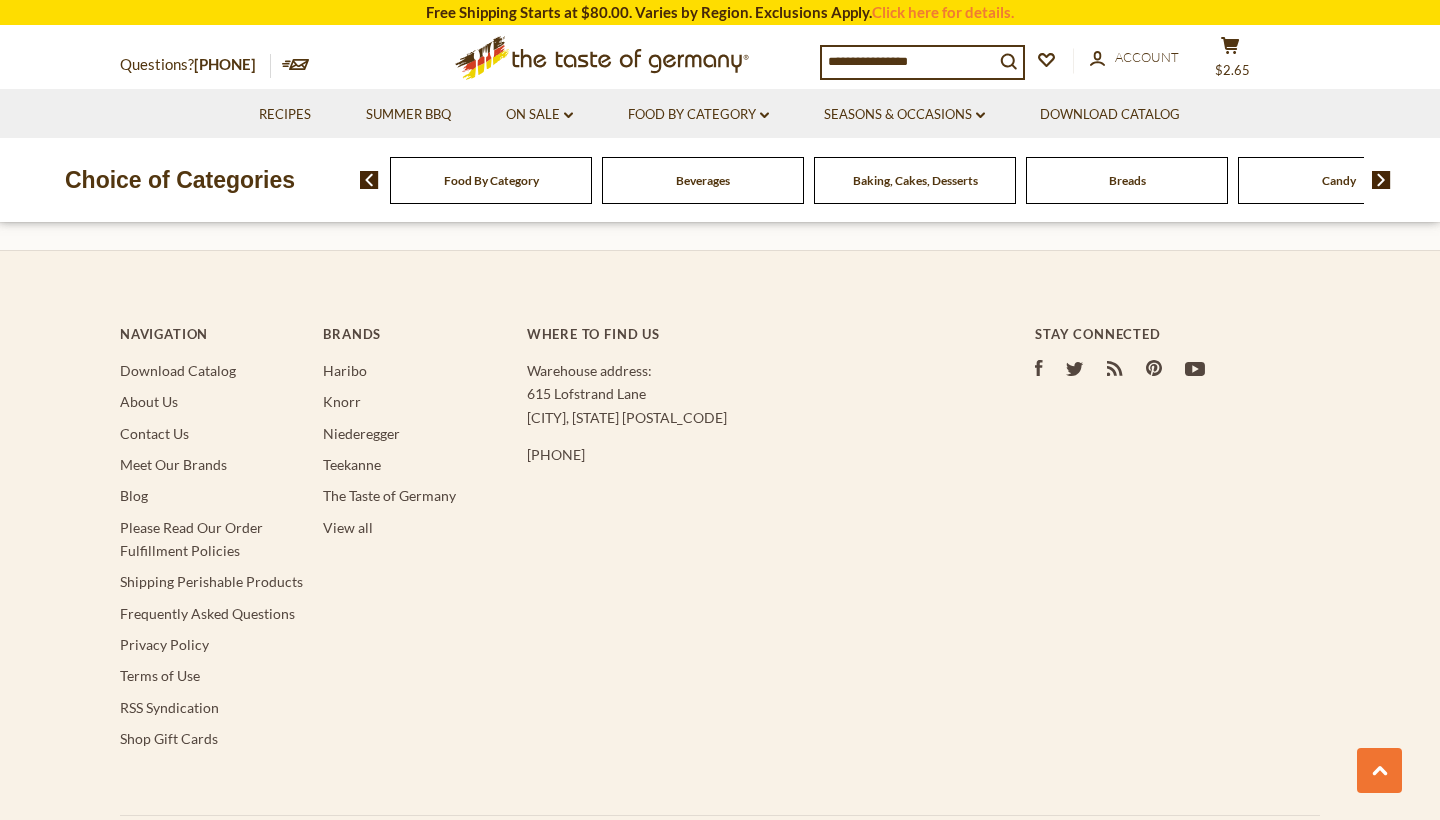 scroll, scrollTop: 3656, scrollLeft: 0, axis: vertical 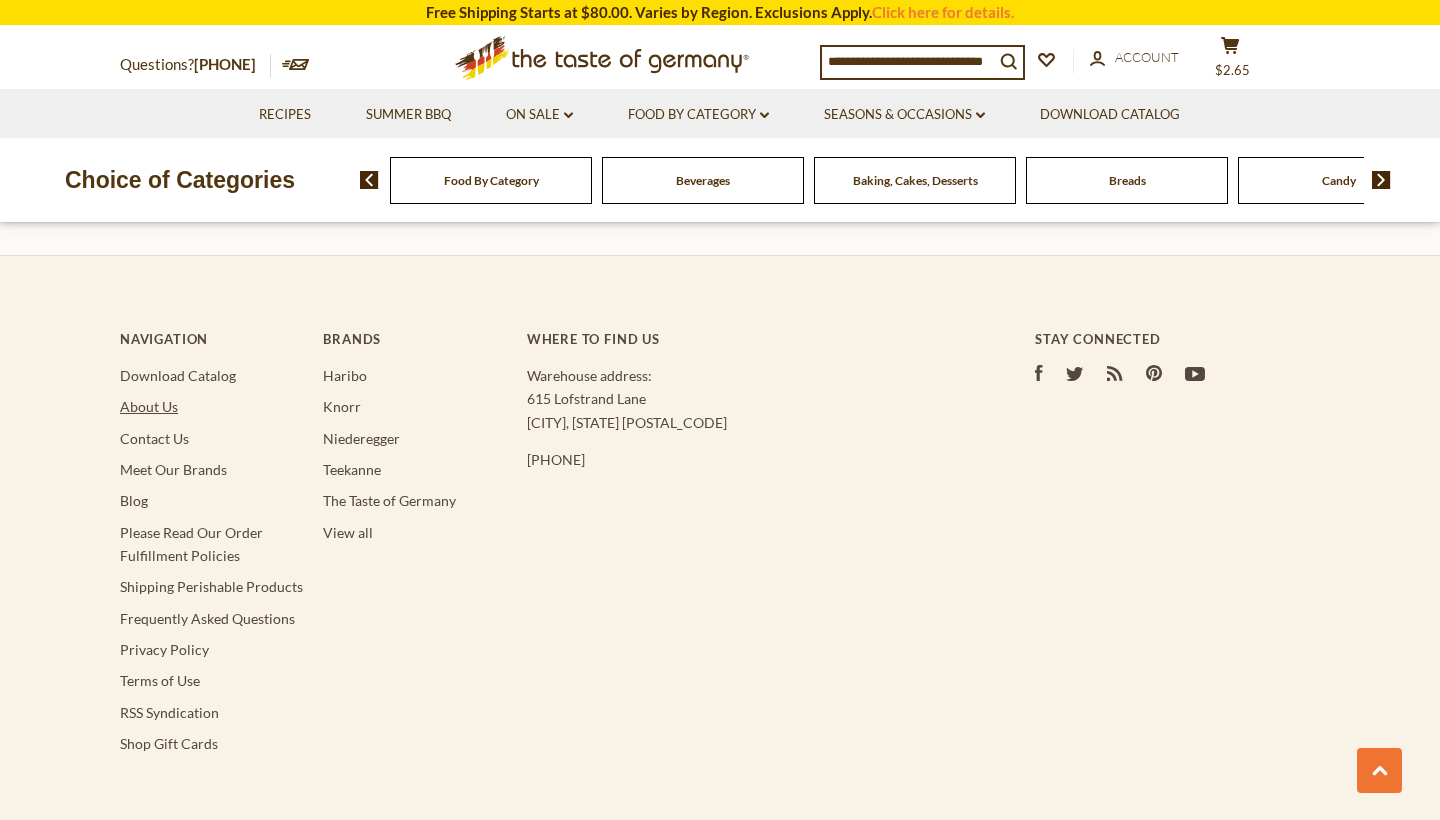 click on "About Us" at bounding box center [149, 406] 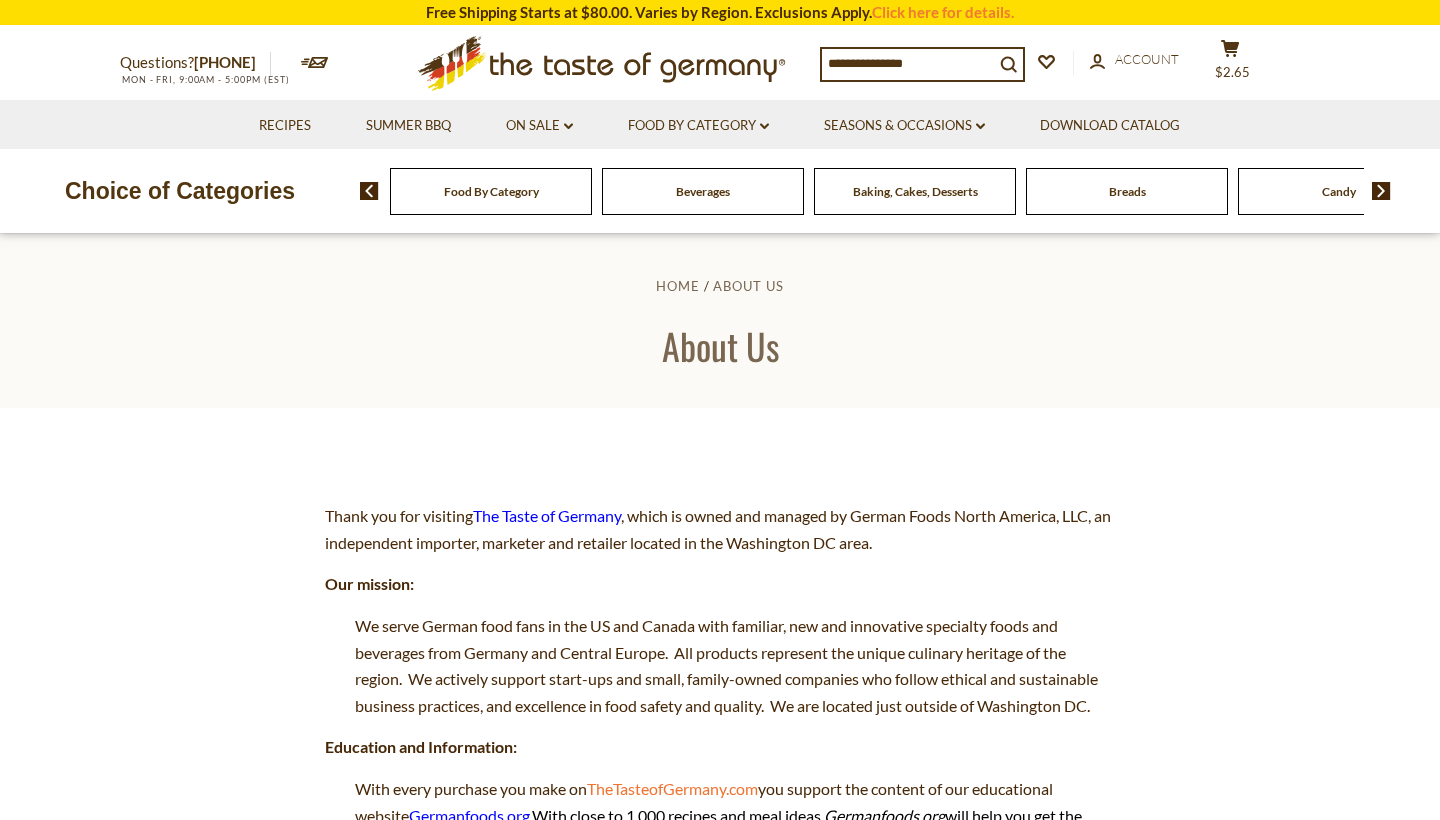 scroll, scrollTop: 0, scrollLeft: 0, axis: both 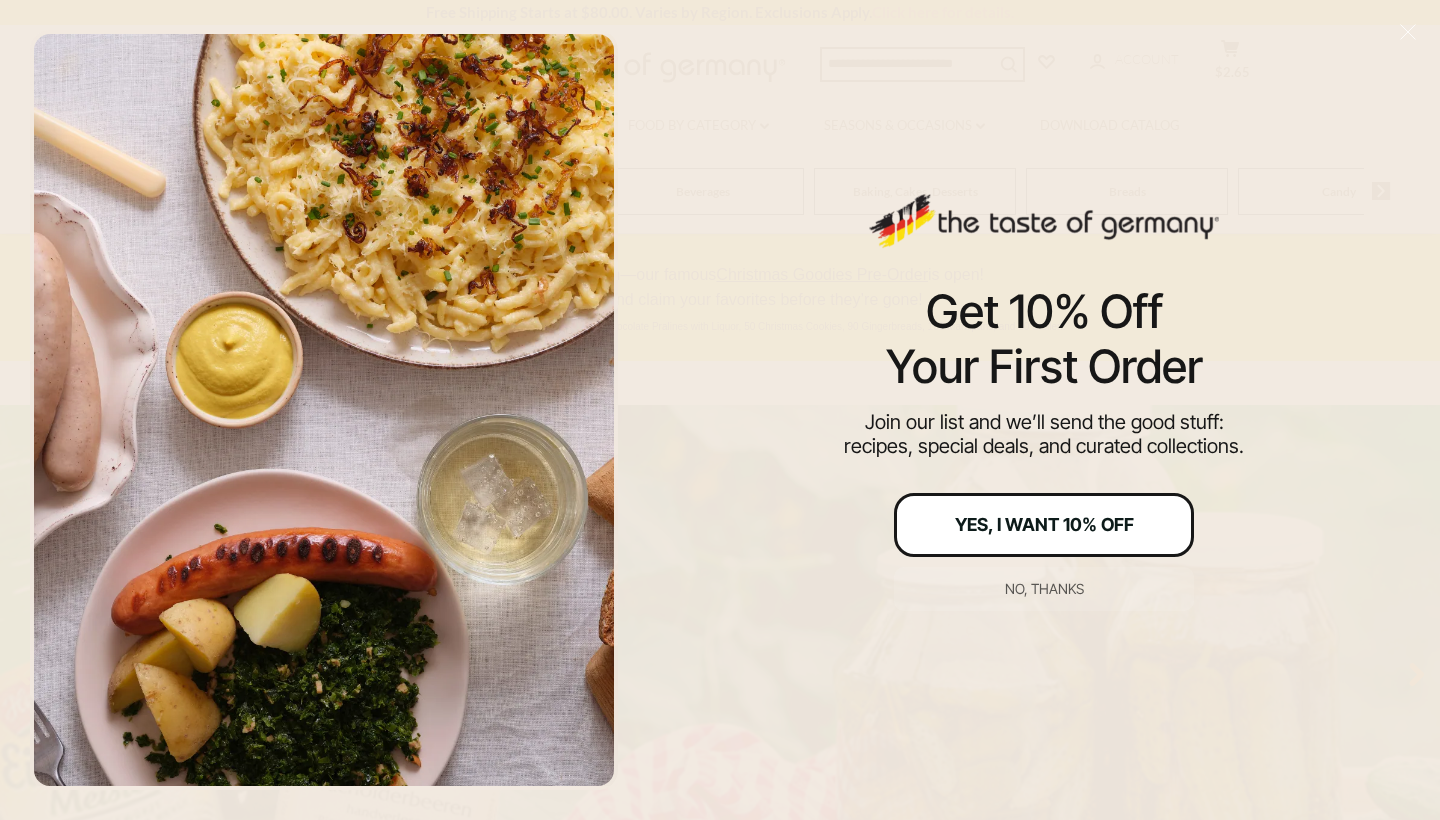 click on "Yes, I Want 10% Off" at bounding box center [1044, 525] 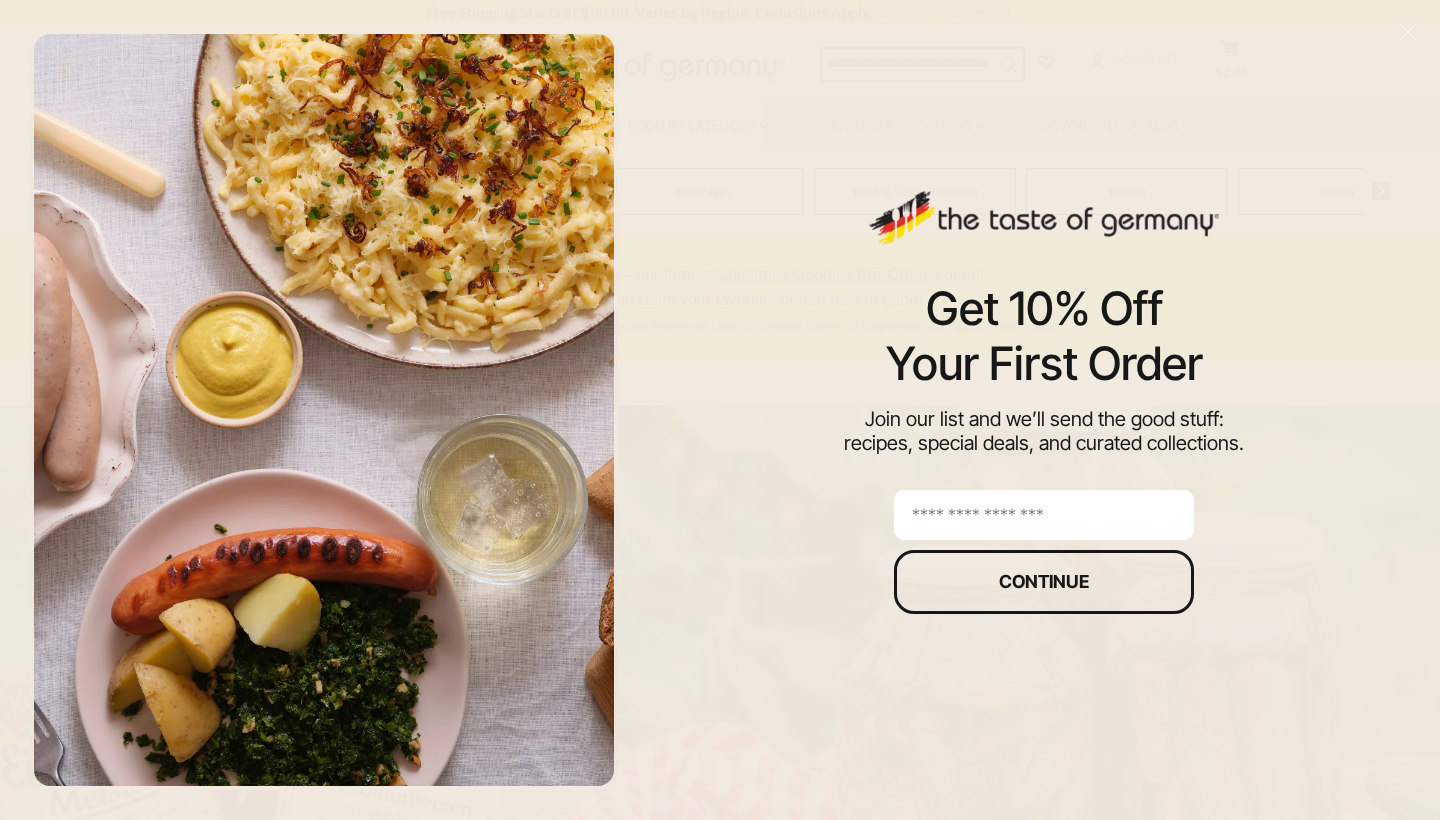 click at bounding box center (1044, 515) 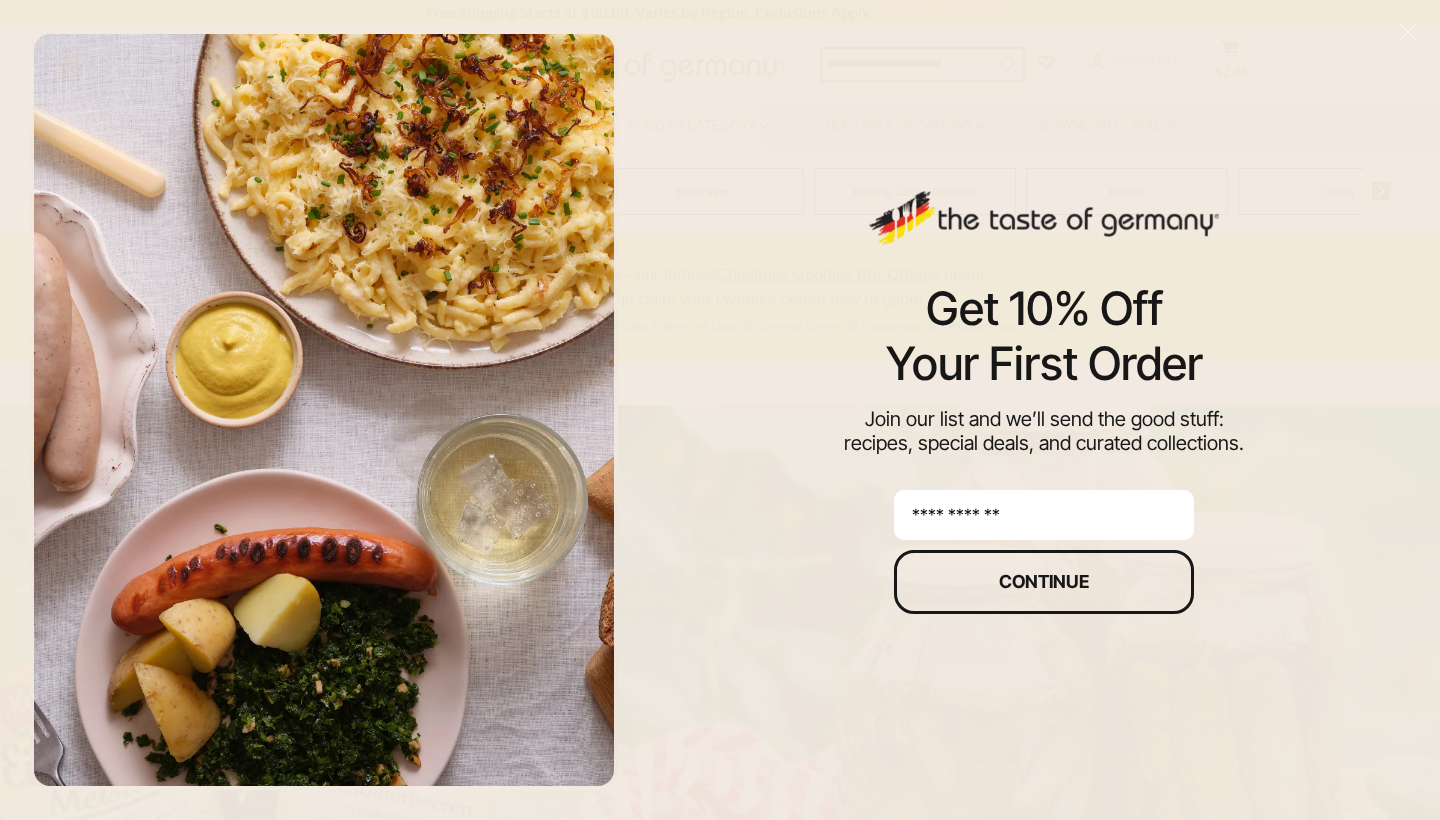 type on "**********" 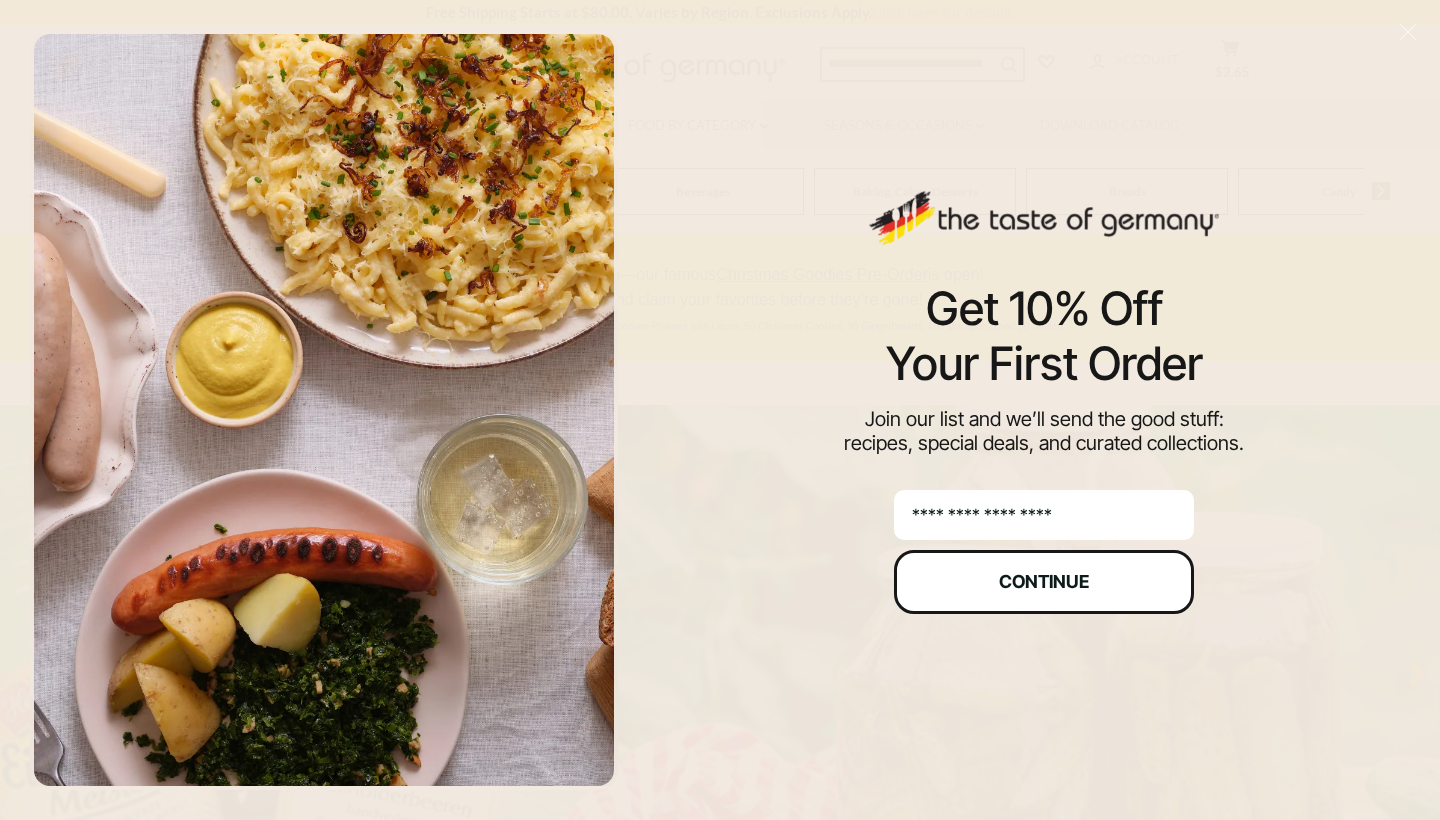 click on "Continue" at bounding box center [1044, 582] 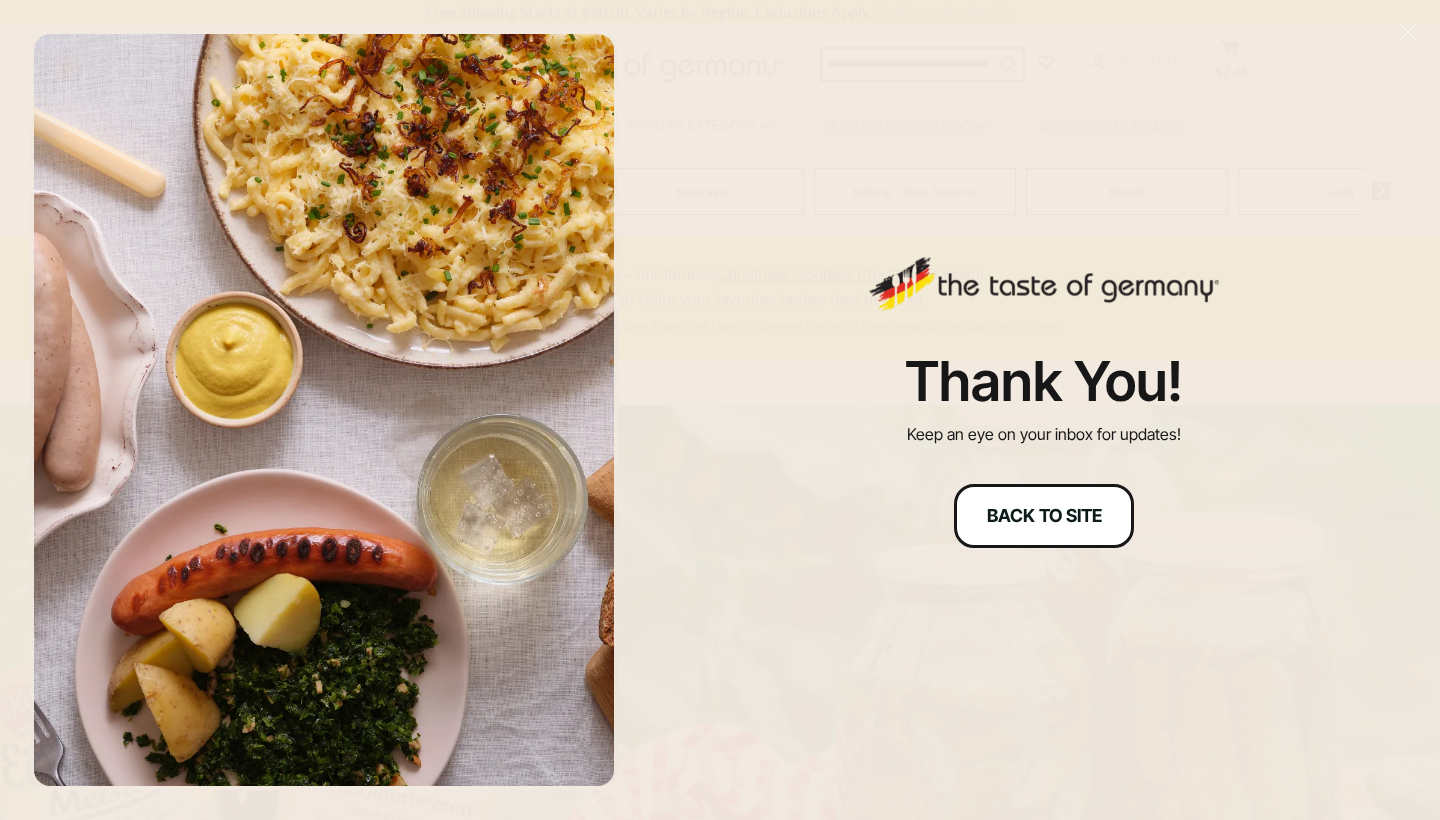 click on "Back to site" at bounding box center [1044, 516] 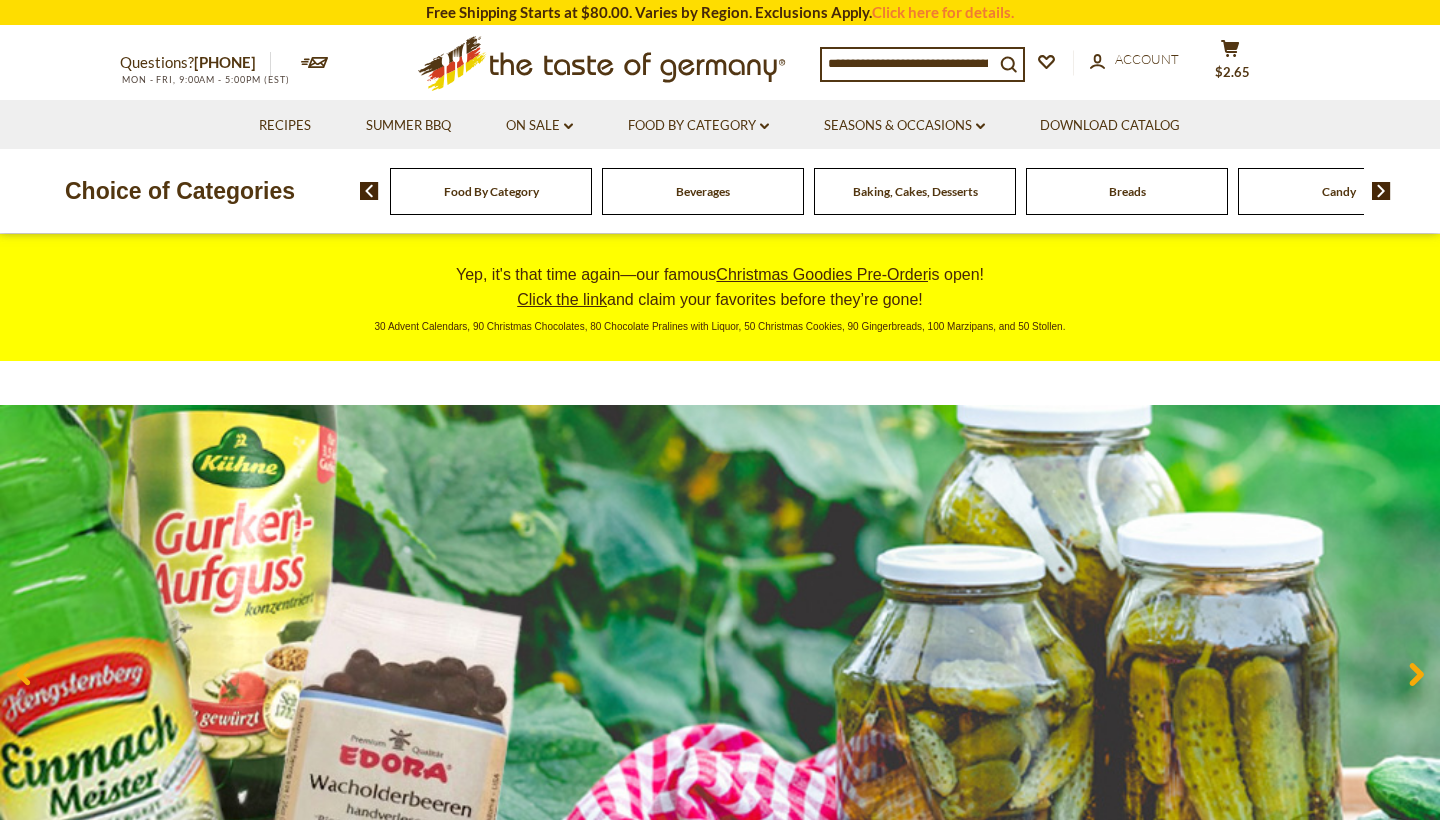 scroll, scrollTop: 0, scrollLeft: 0, axis: both 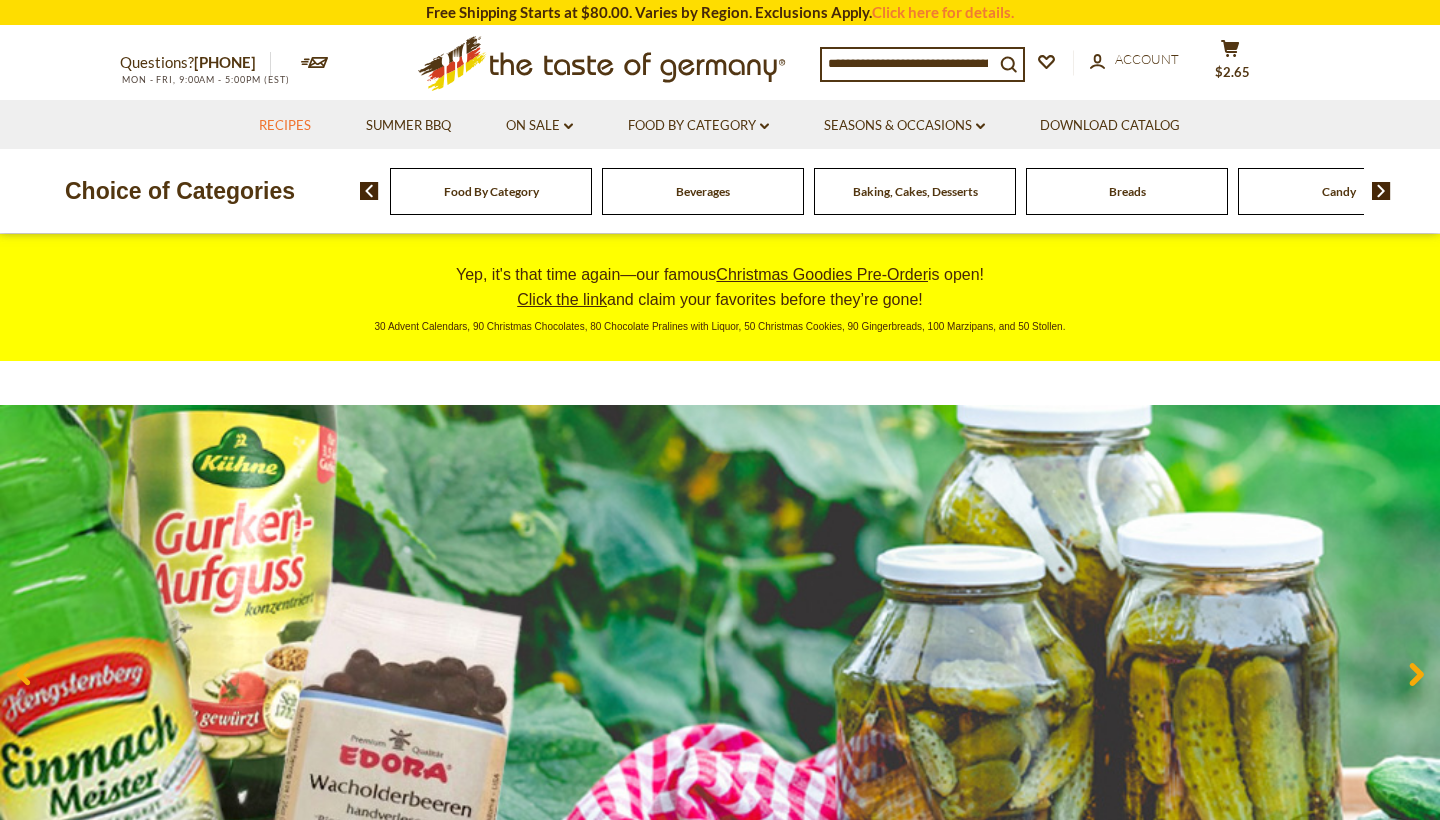 click on "Recipes" at bounding box center (285, 126) 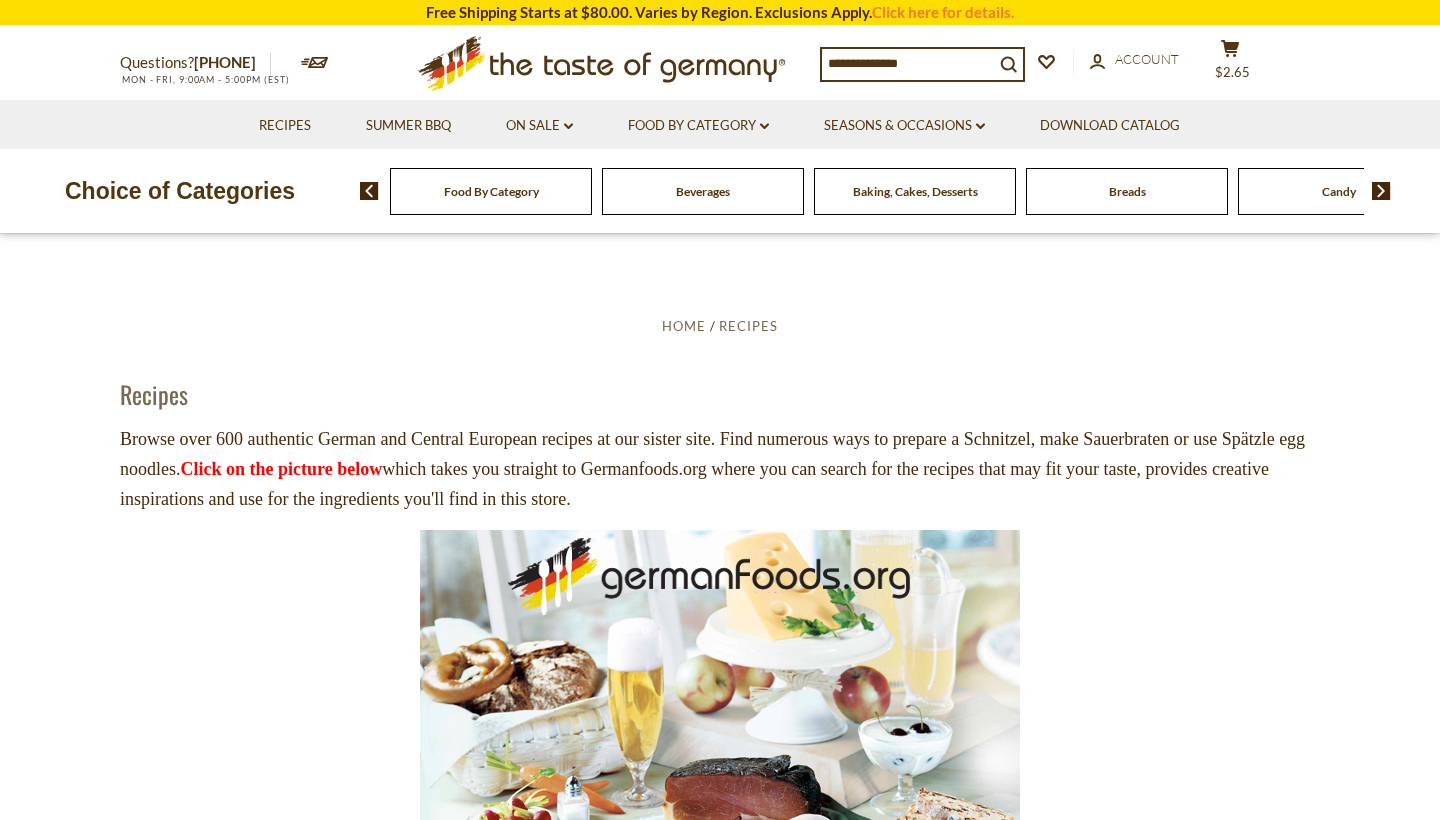 scroll, scrollTop: 0, scrollLeft: 0, axis: both 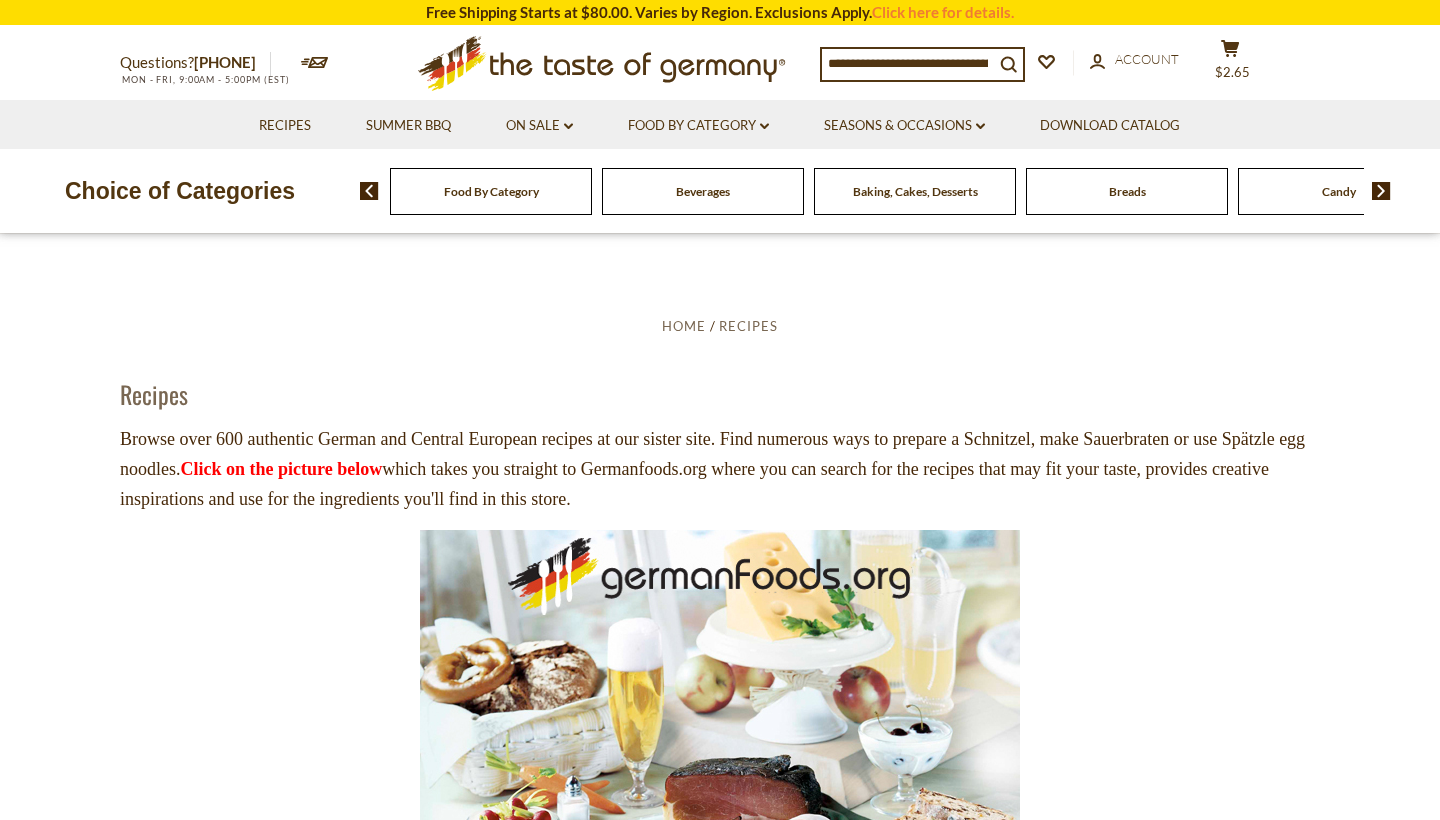 click on "Breads" at bounding box center (1127, 191) 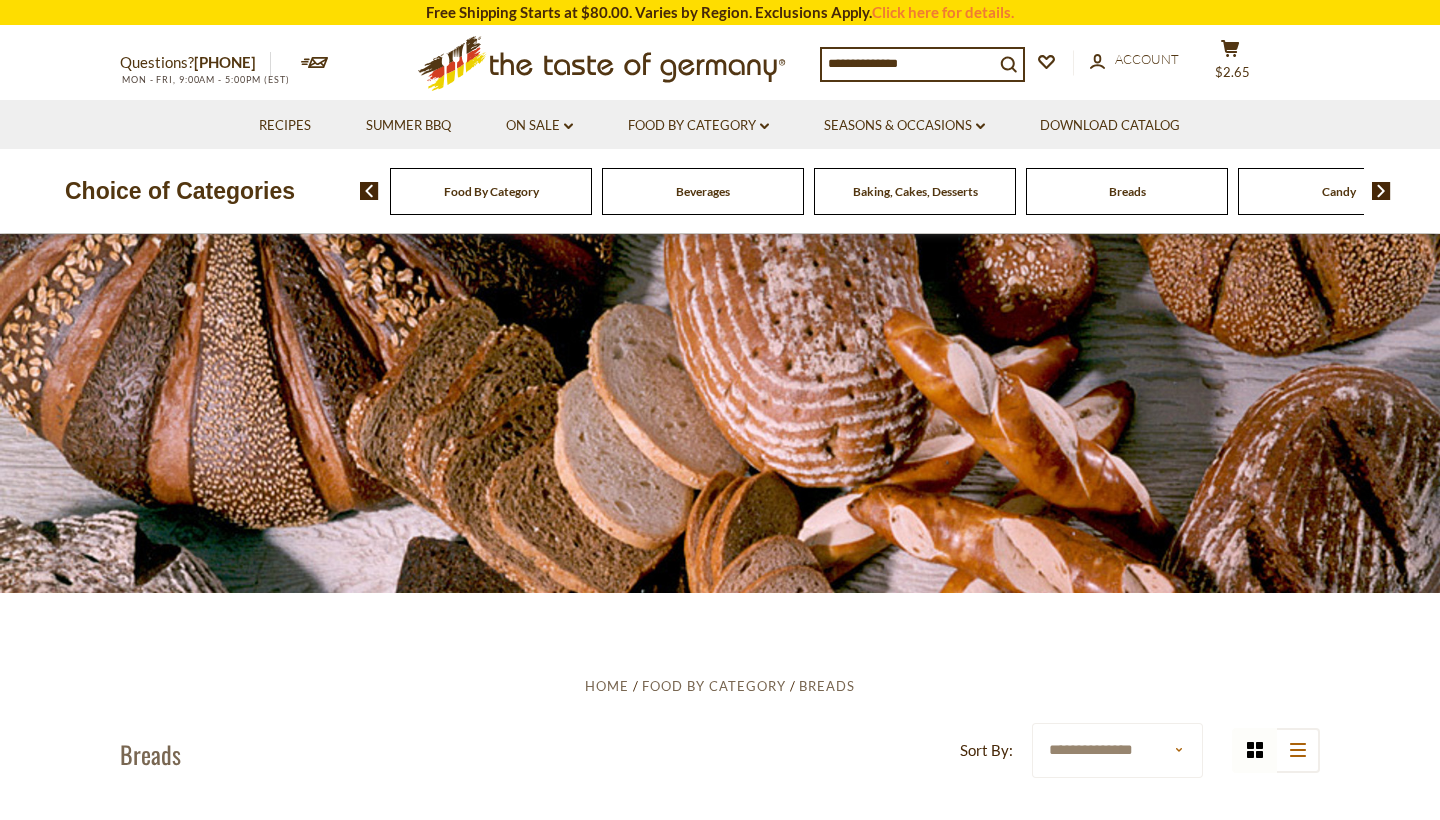 scroll, scrollTop: 0, scrollLeft: 0, axis: both 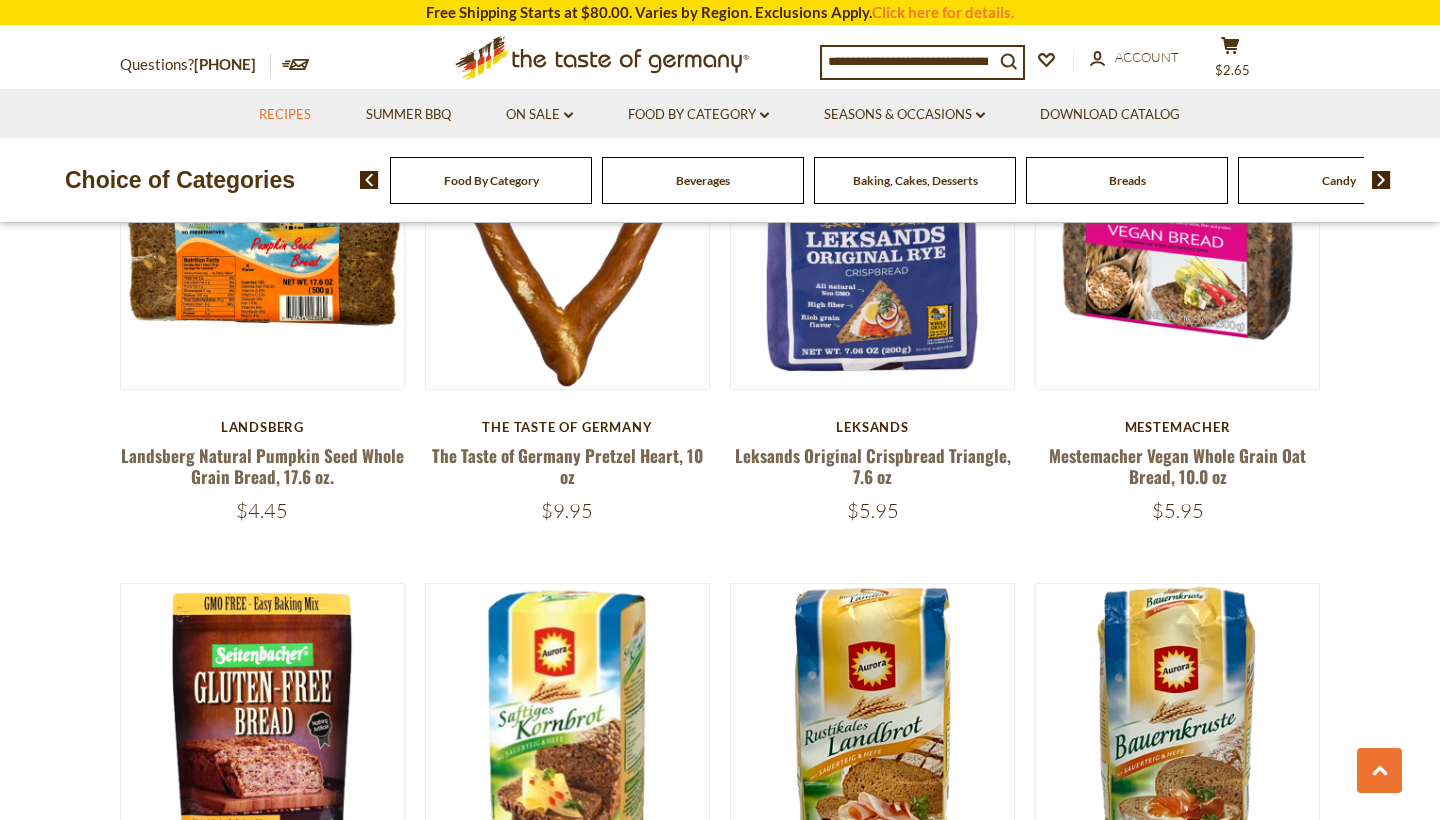 click on "Recipes" at bounding box center [285, 115] 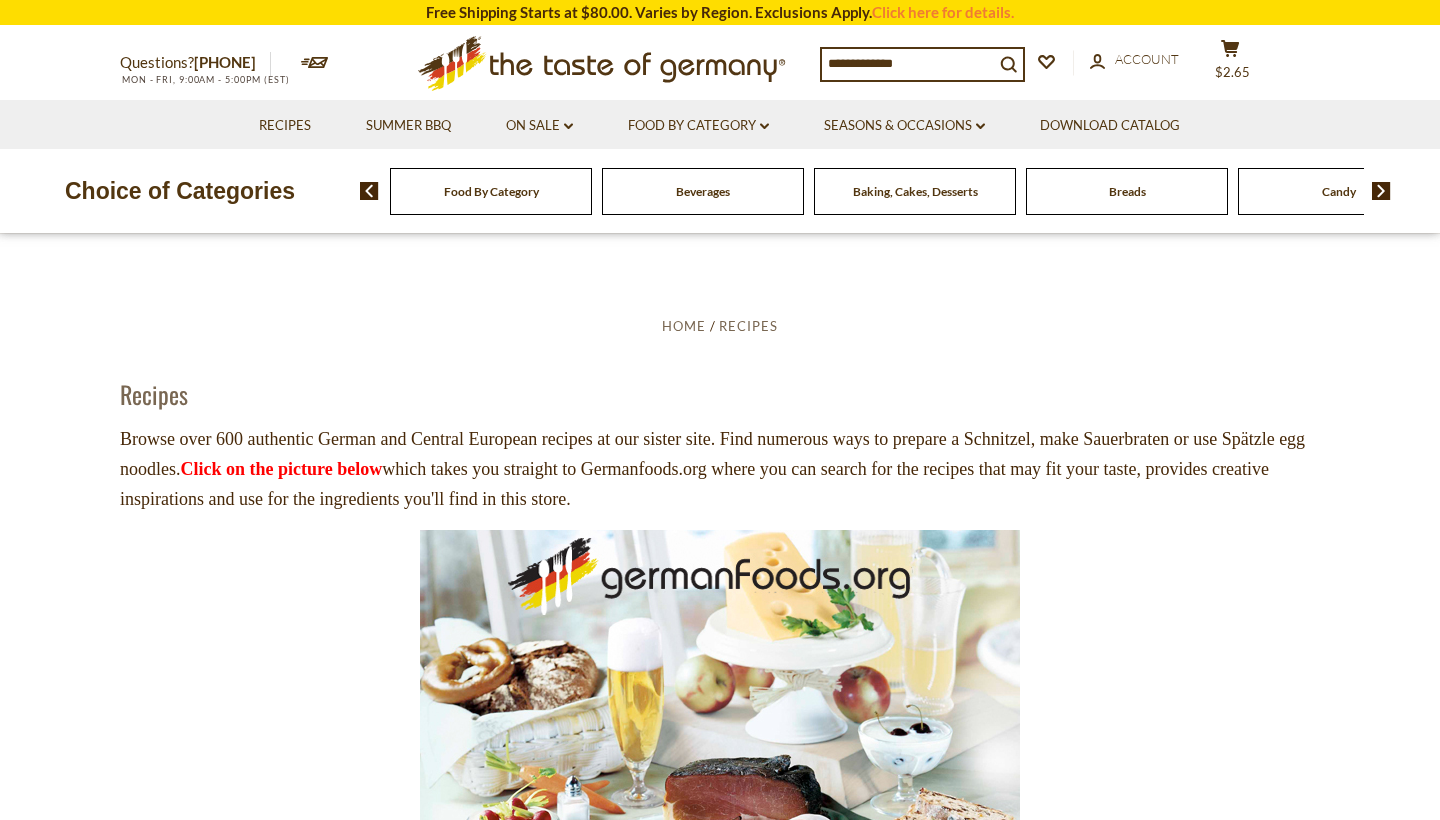scroll, scrollTop: 0, scrollLeft: 0, axis: both 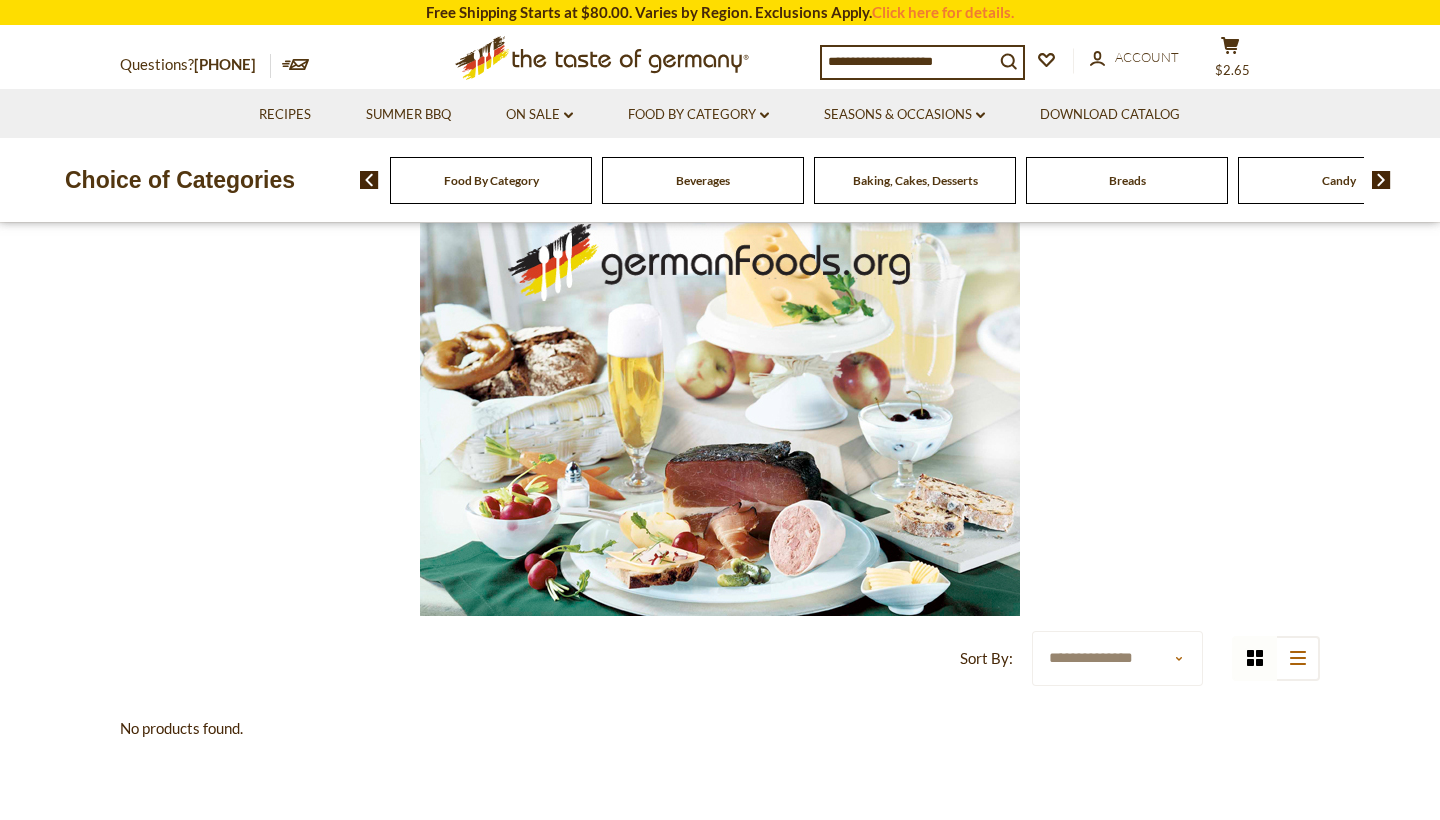 click at bounding box center [720, 416] 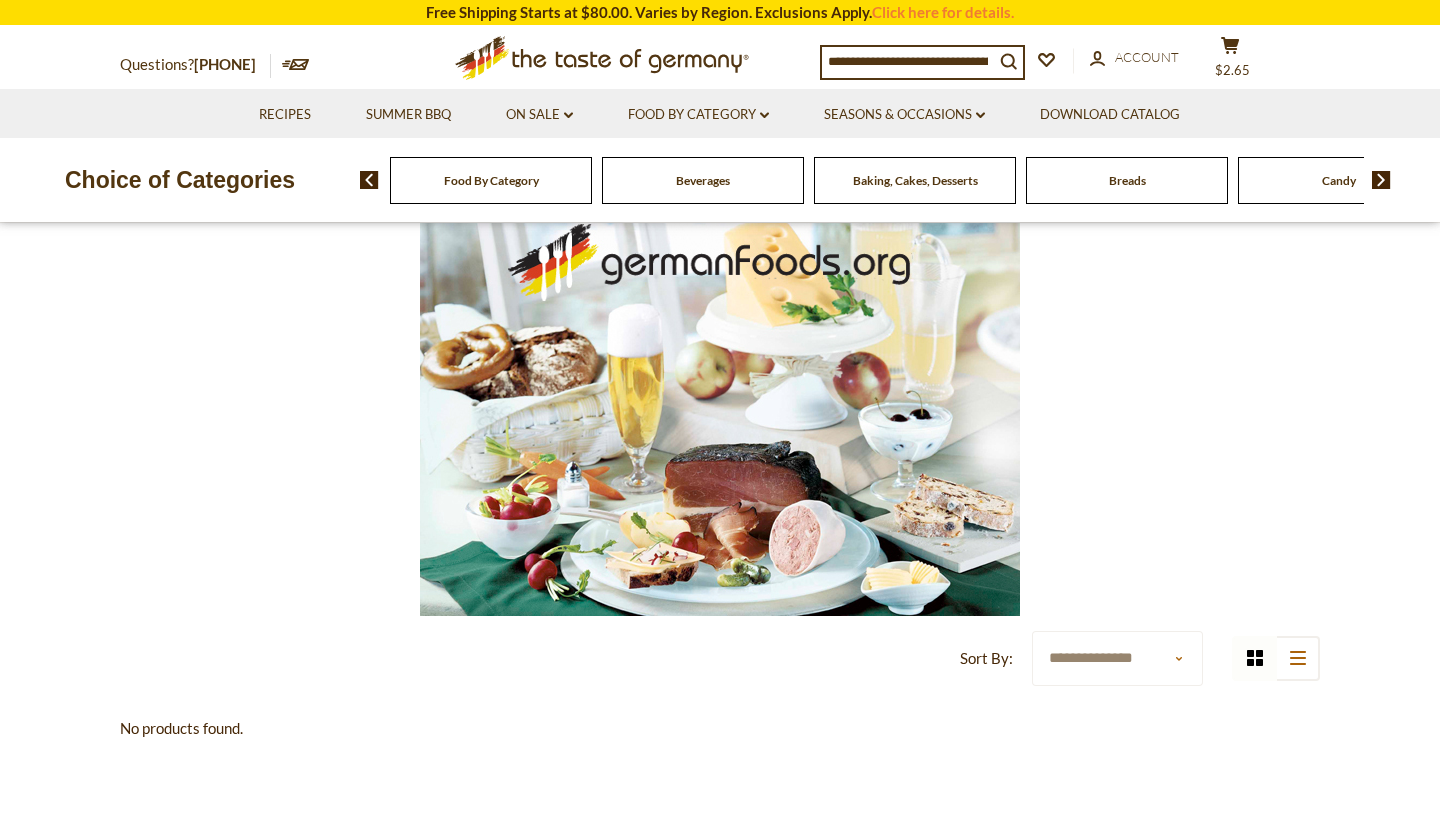 click at bounding box center [908, 61] 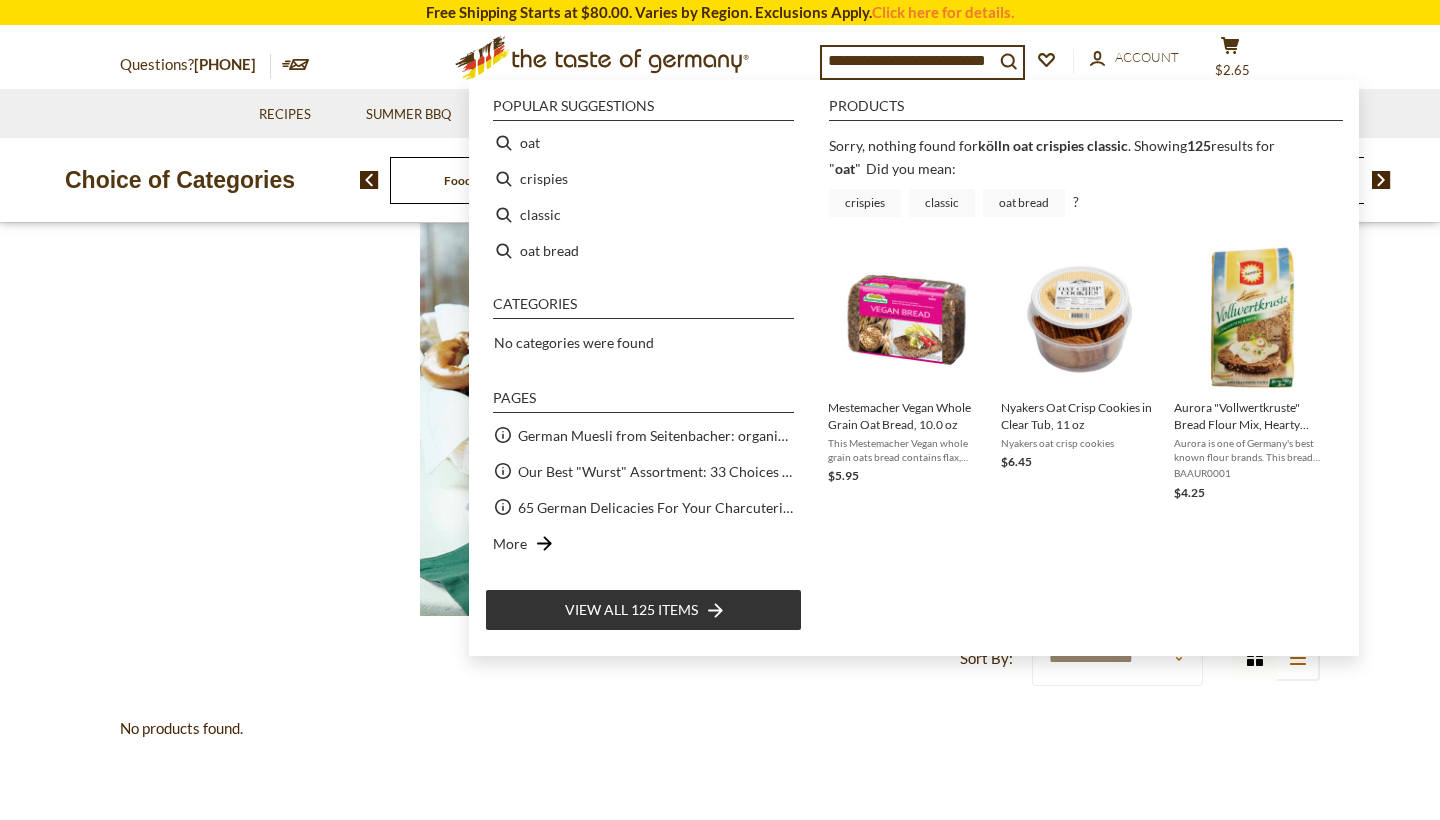 type on "***" 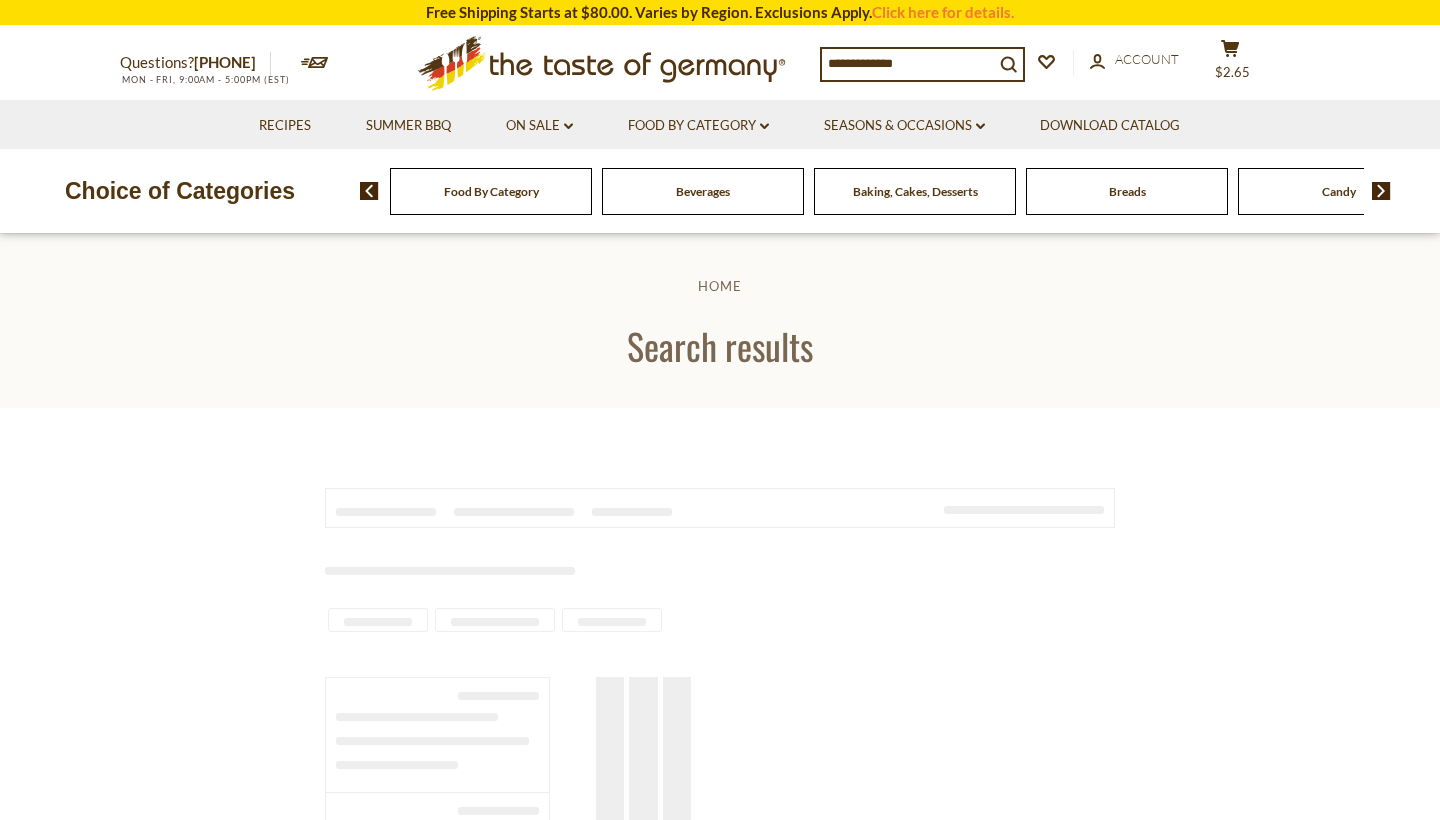 scroll, scrollTop: 0, scrollLeft: 0, axis: both 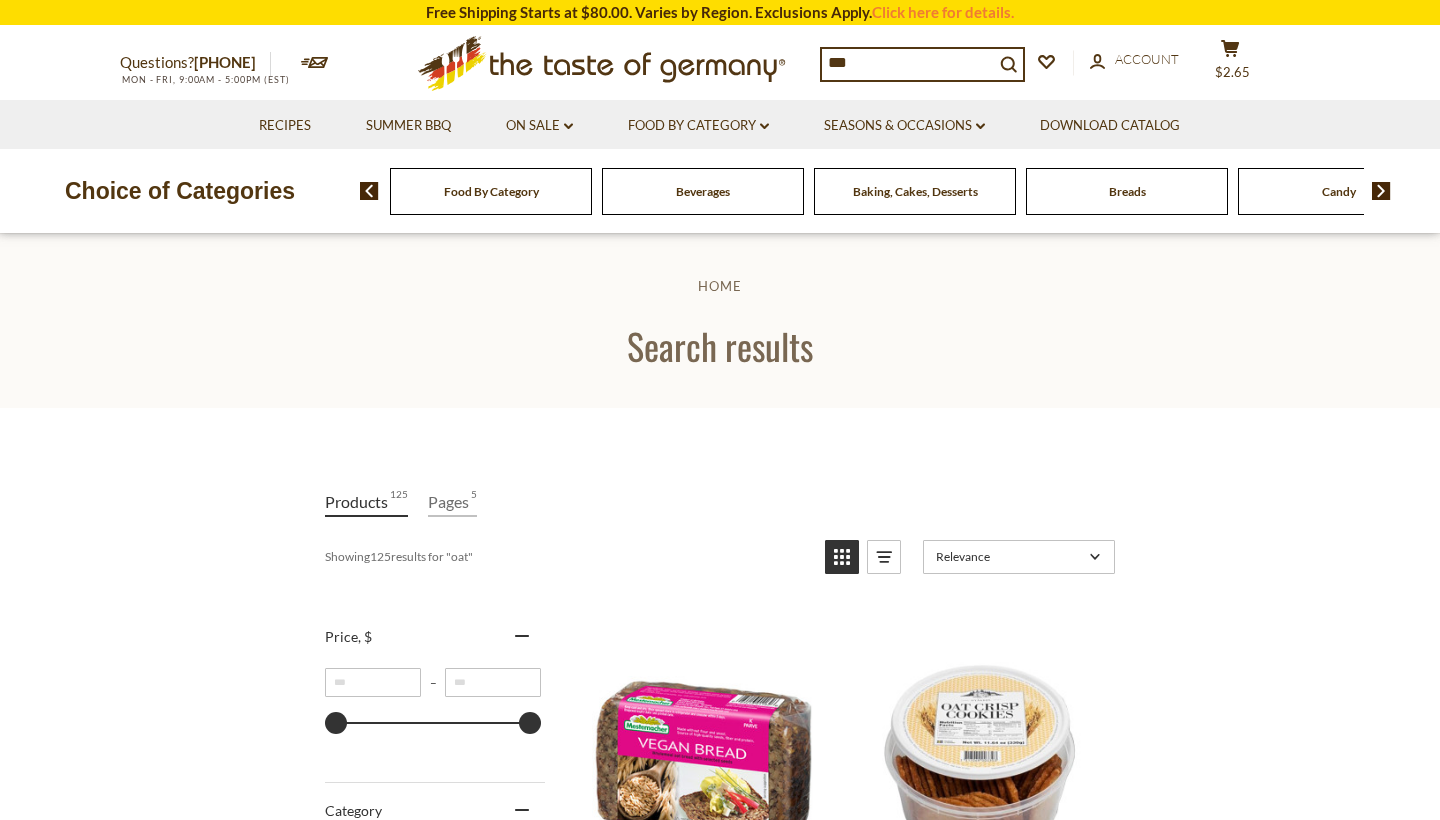 click on "***" at bounding box center (908, 63) 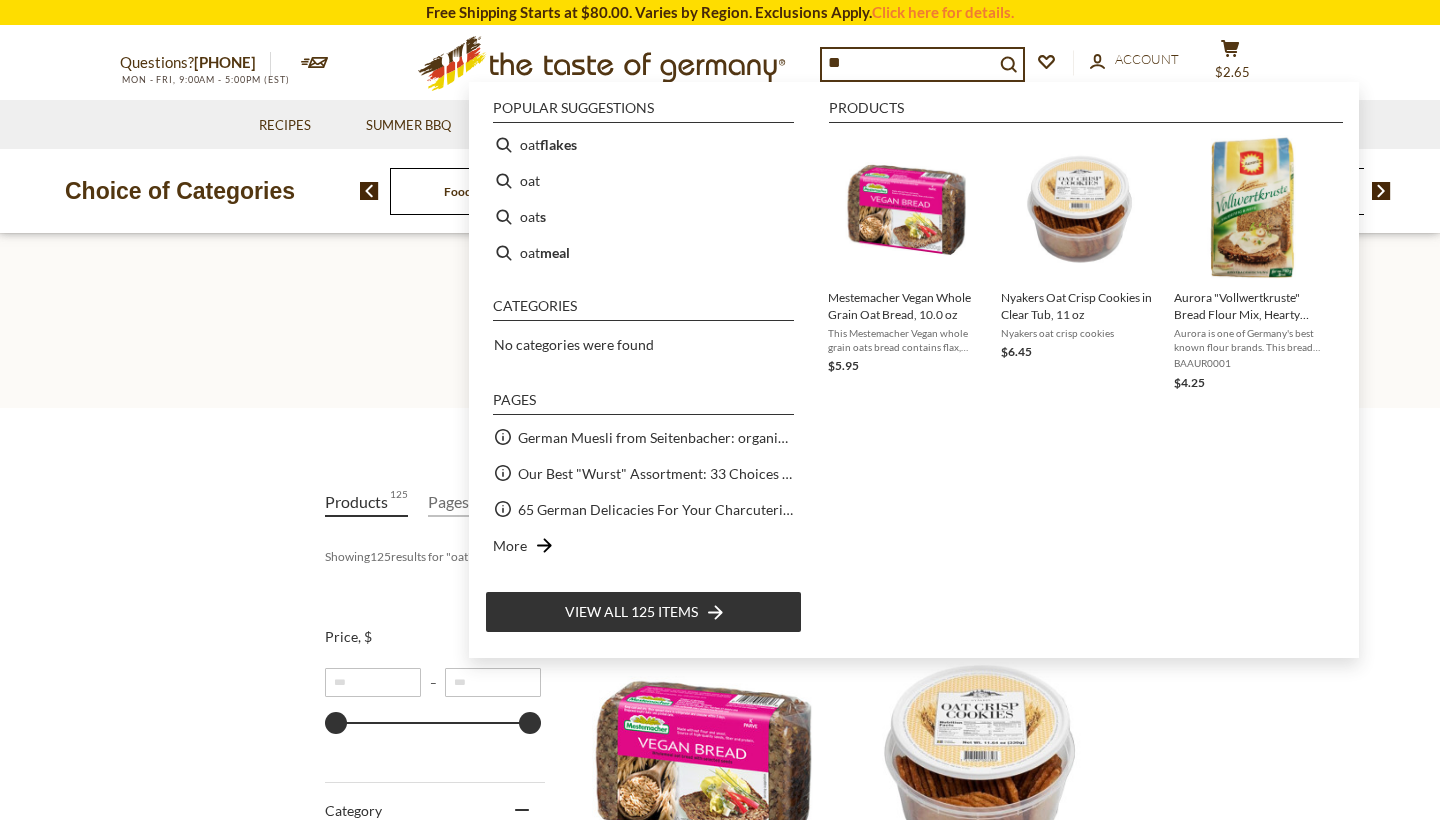 type on "*" 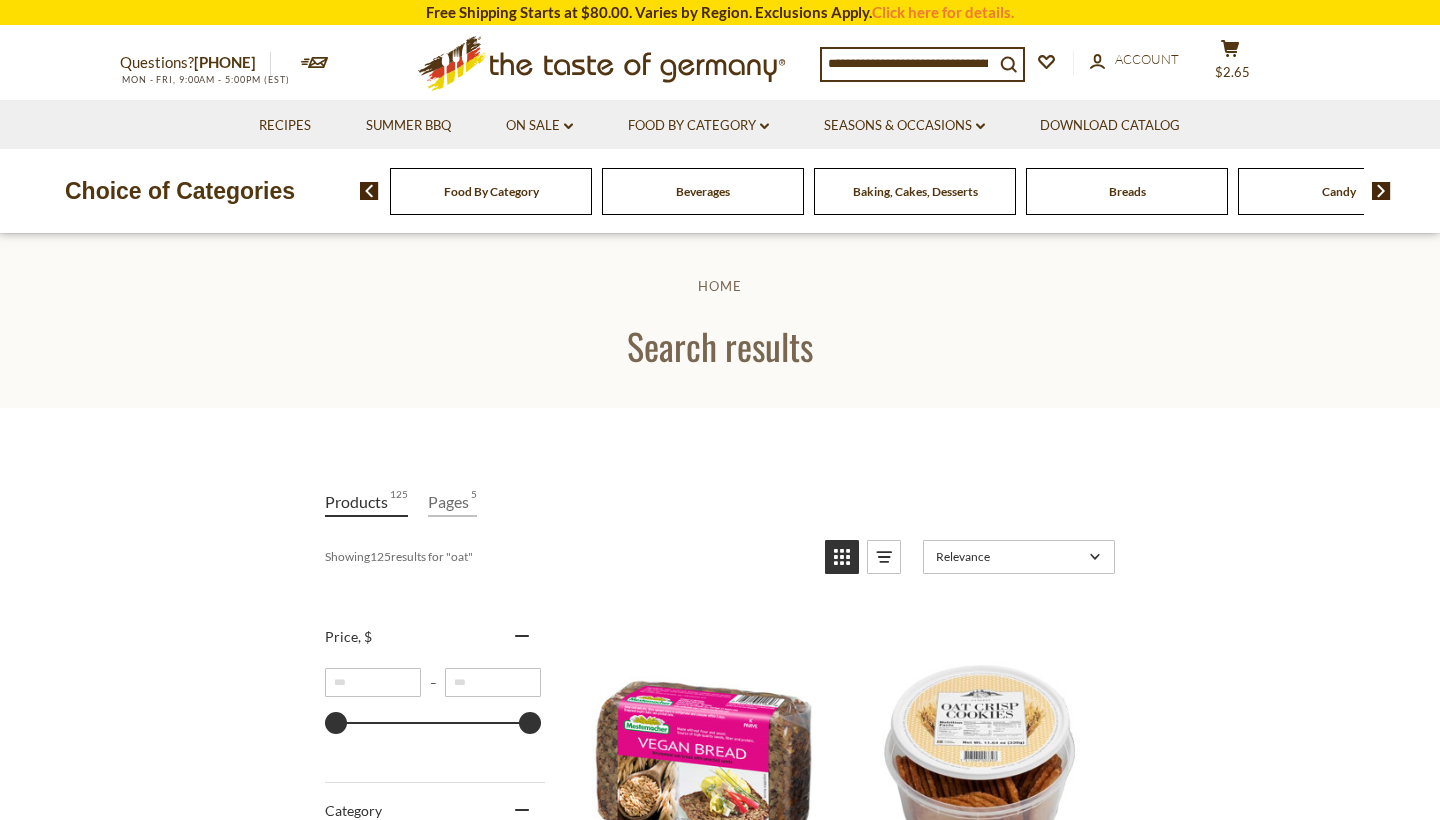 paste on "**********" 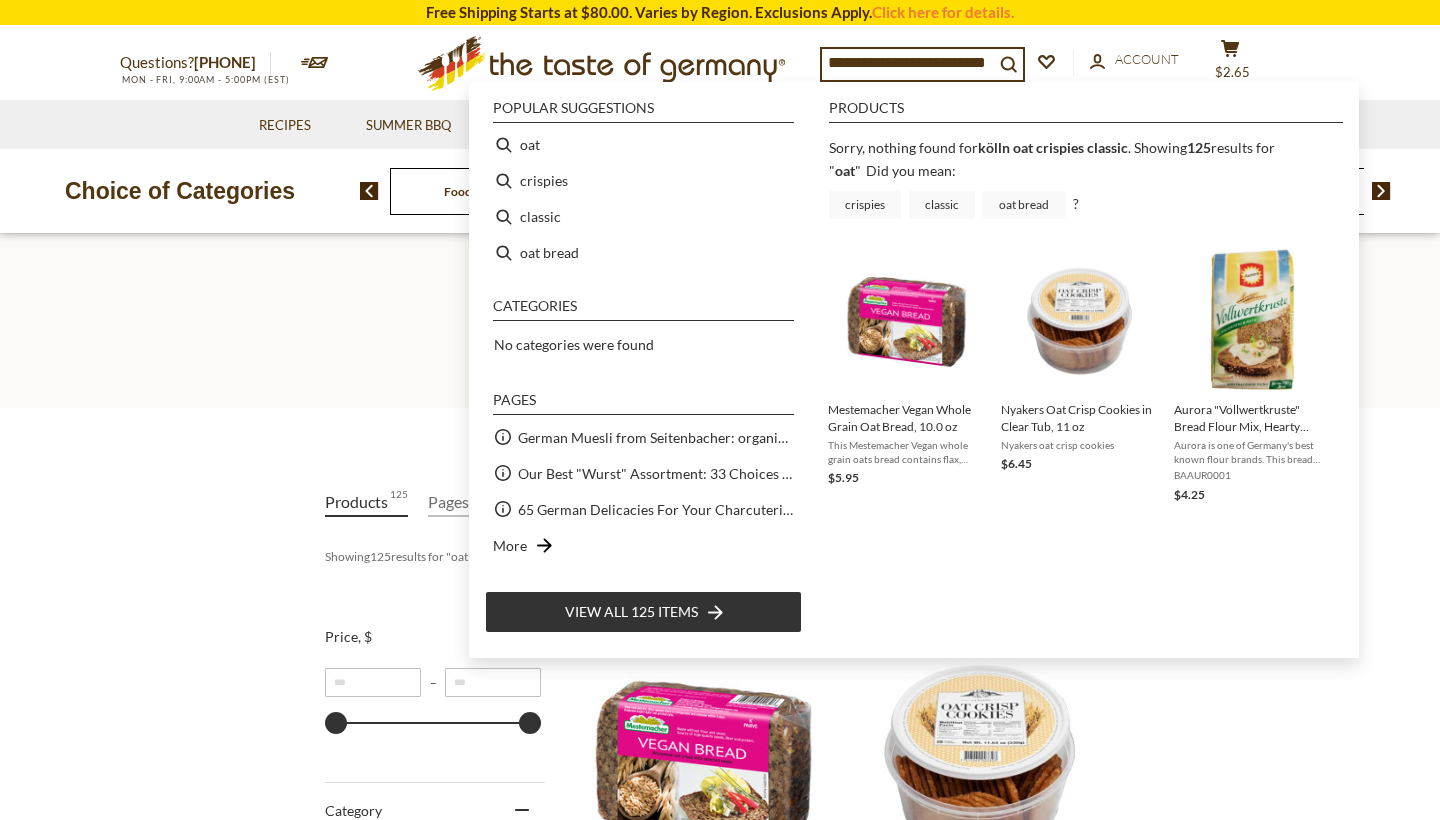 type on "***" 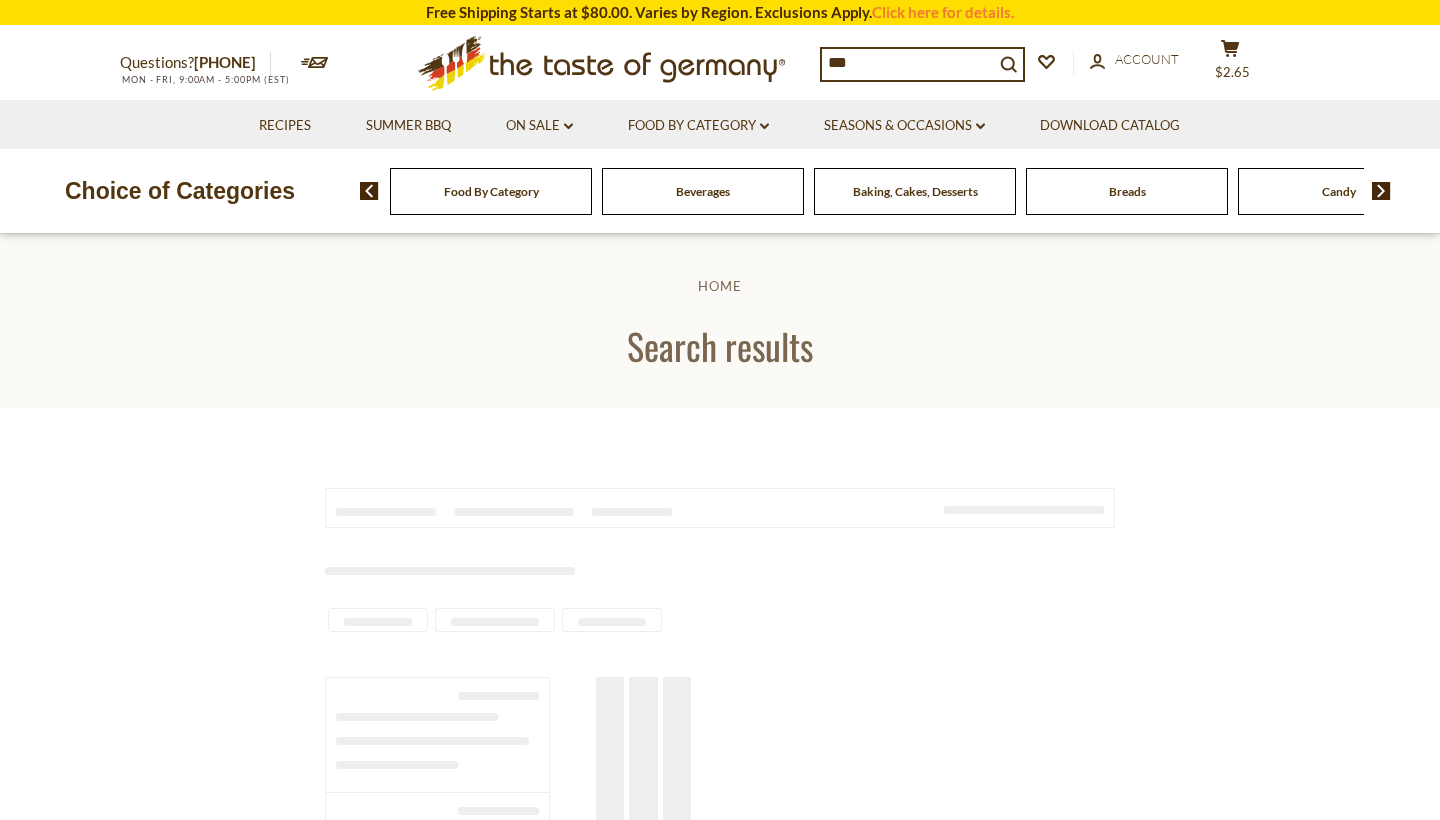 scroll, scrollTop: 0, scrollLeft: 0, axis: both 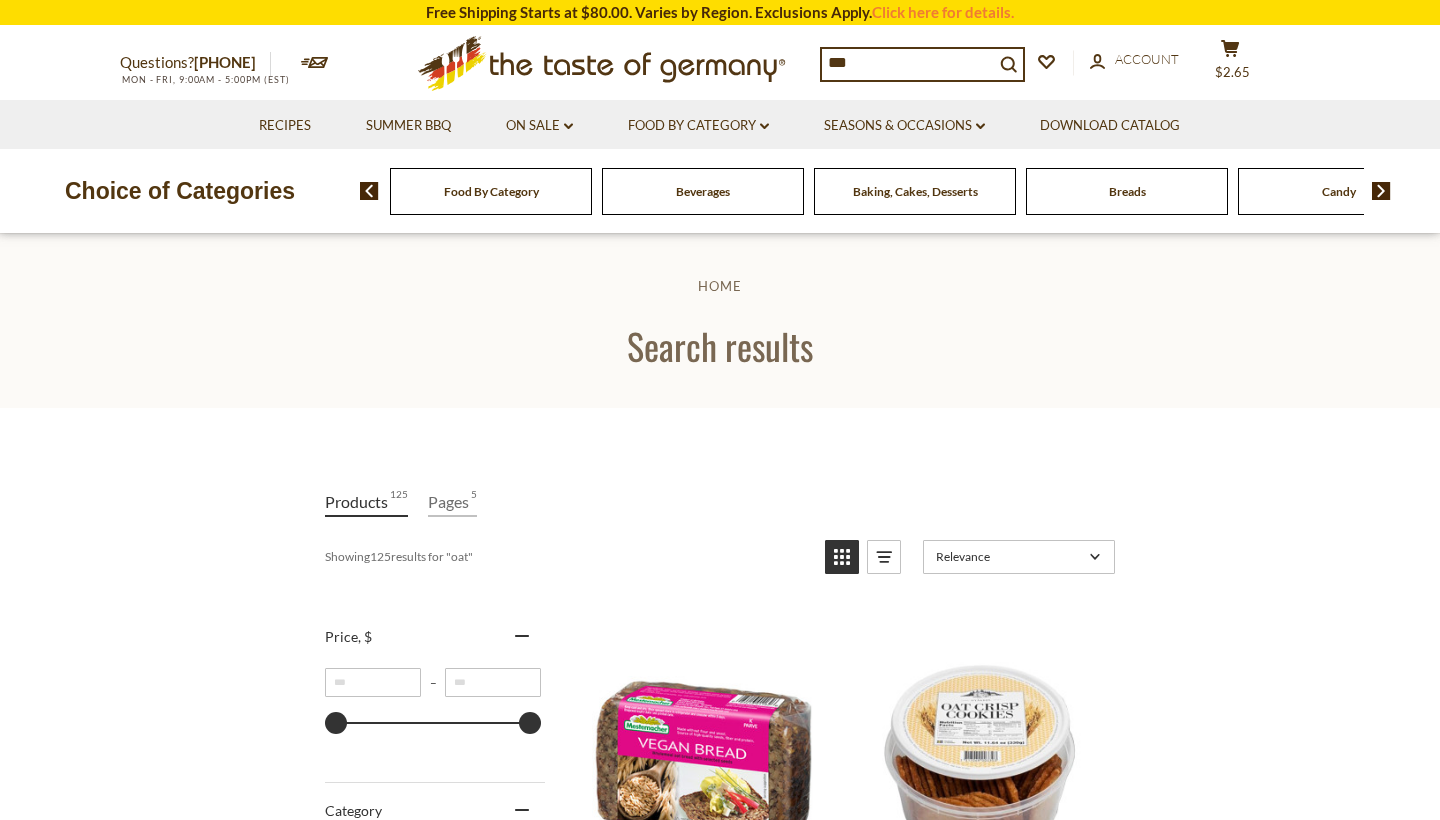 click on "***" at bounding box center [908, 63] 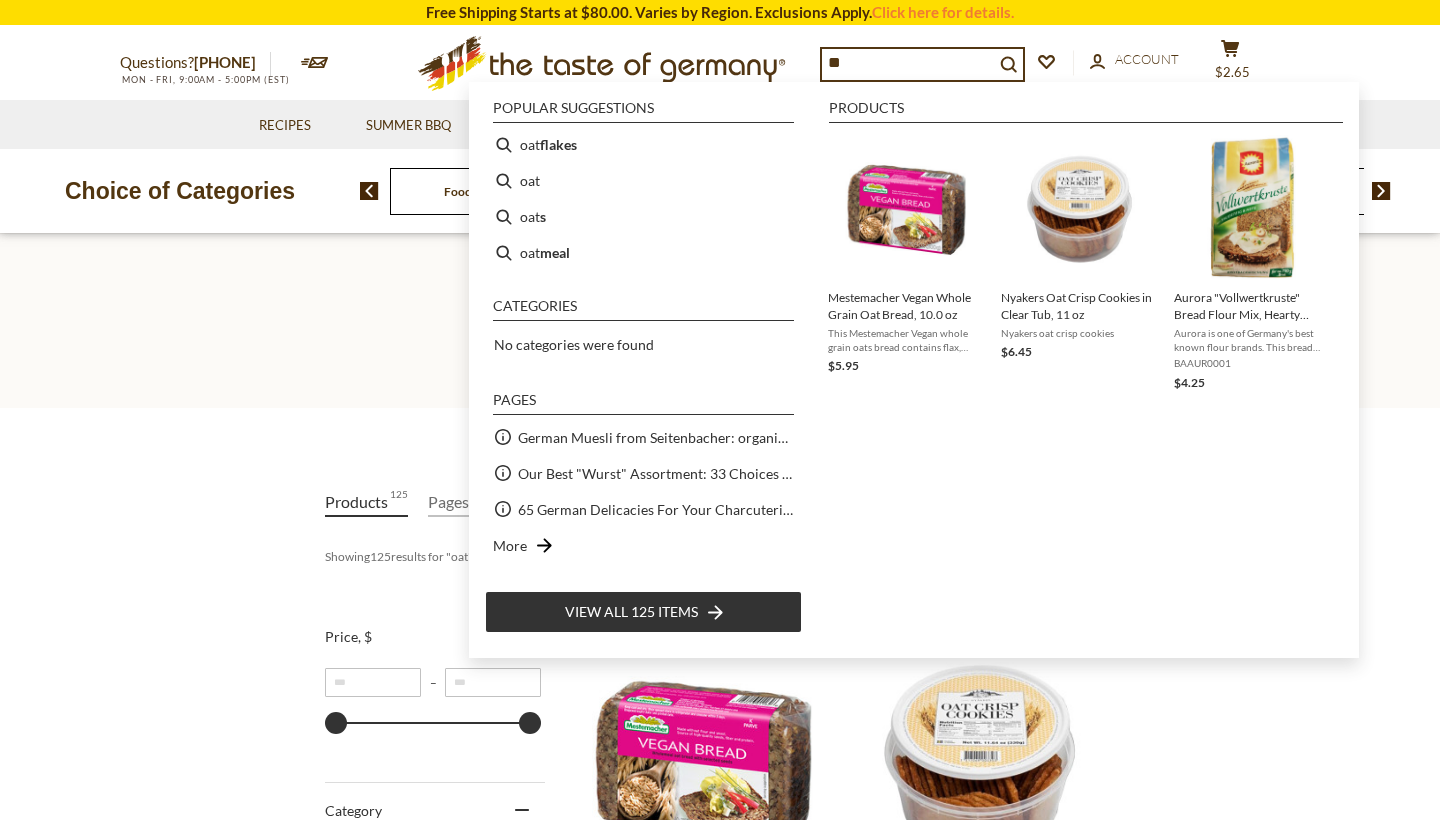 type on "*" 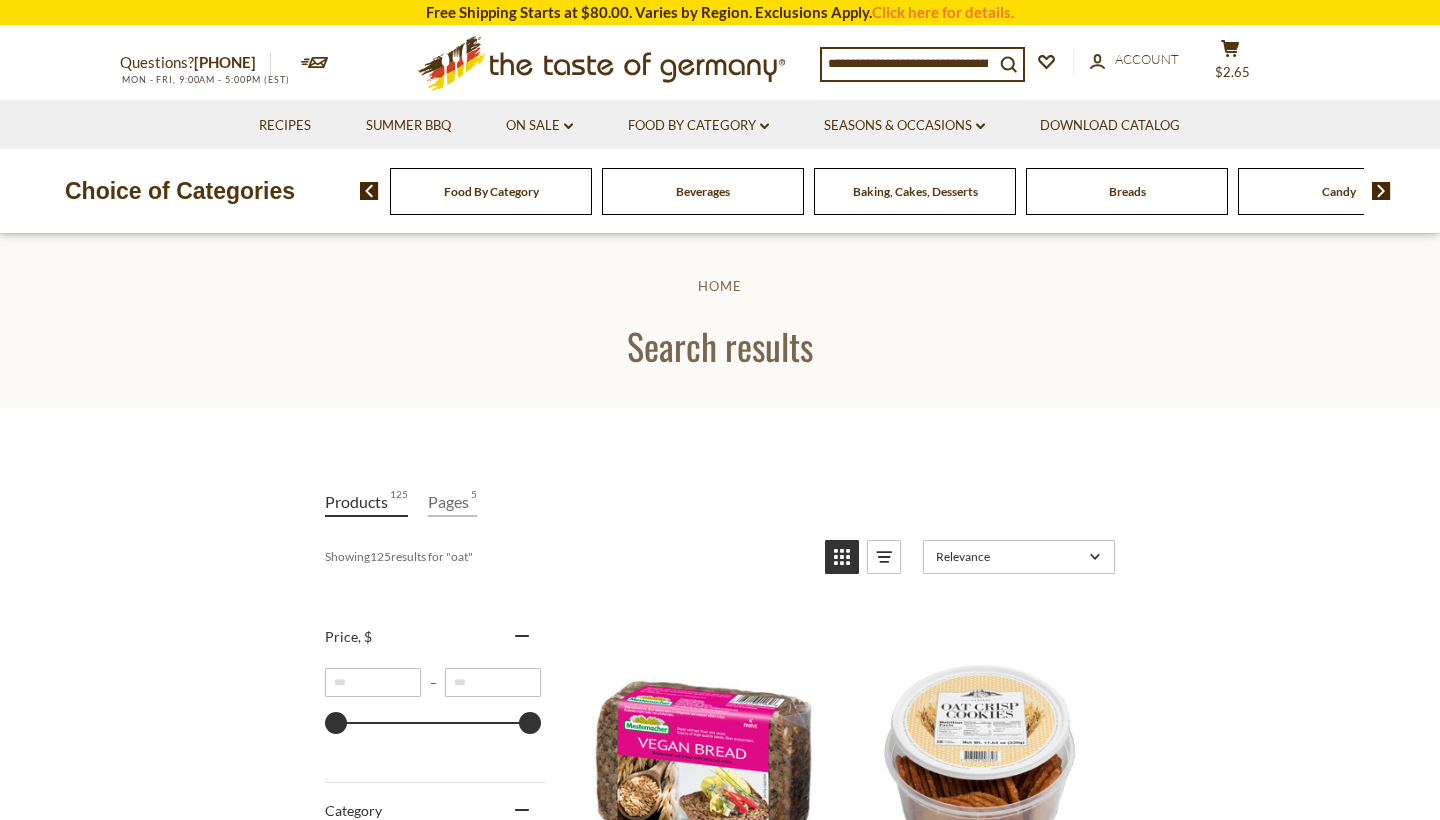 paste on "**********" 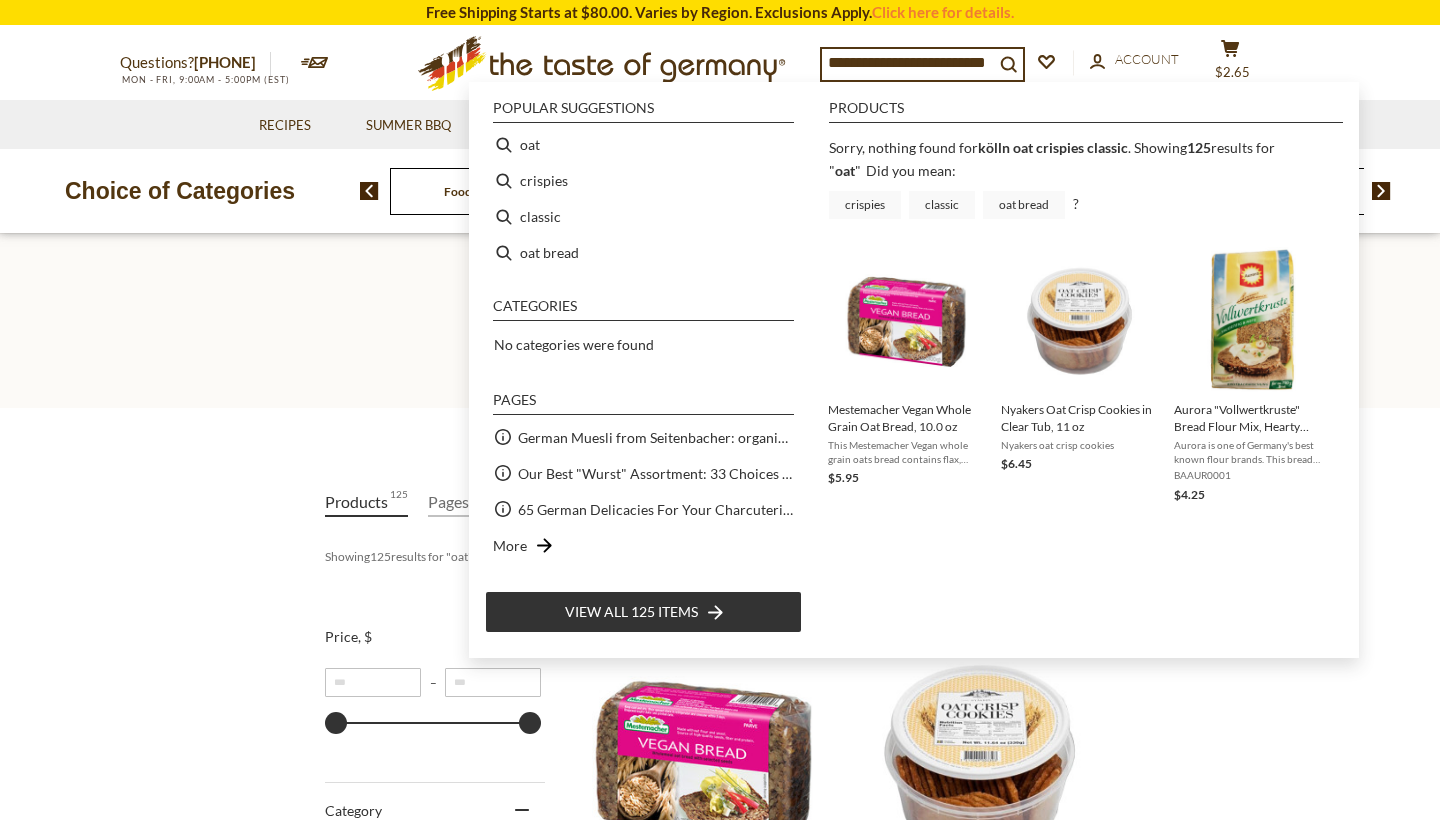 click on "**********" at bounding box center [908, 63] 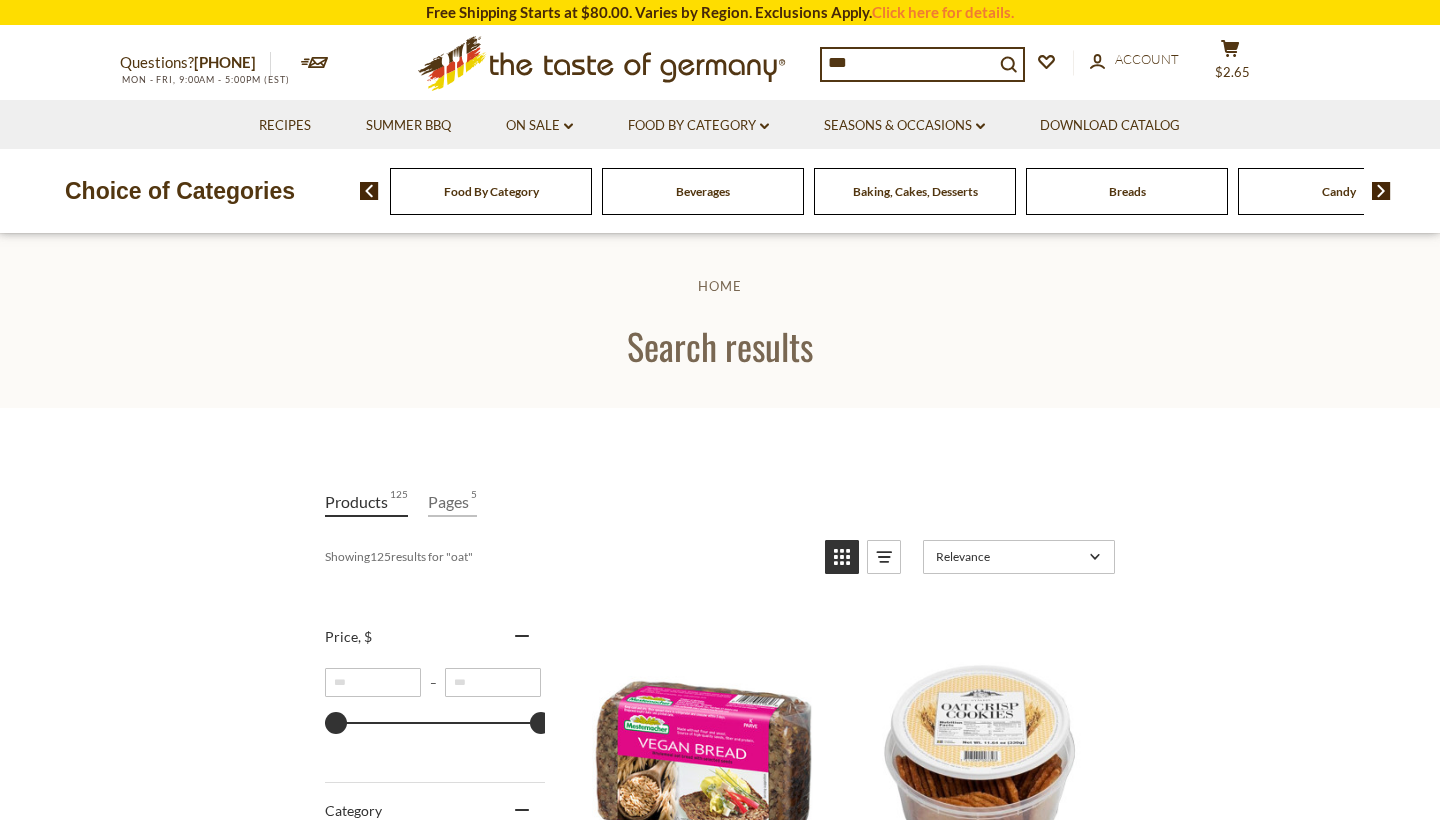 scroll, scrollTop: 0, scrollLeft: 0, axis: both 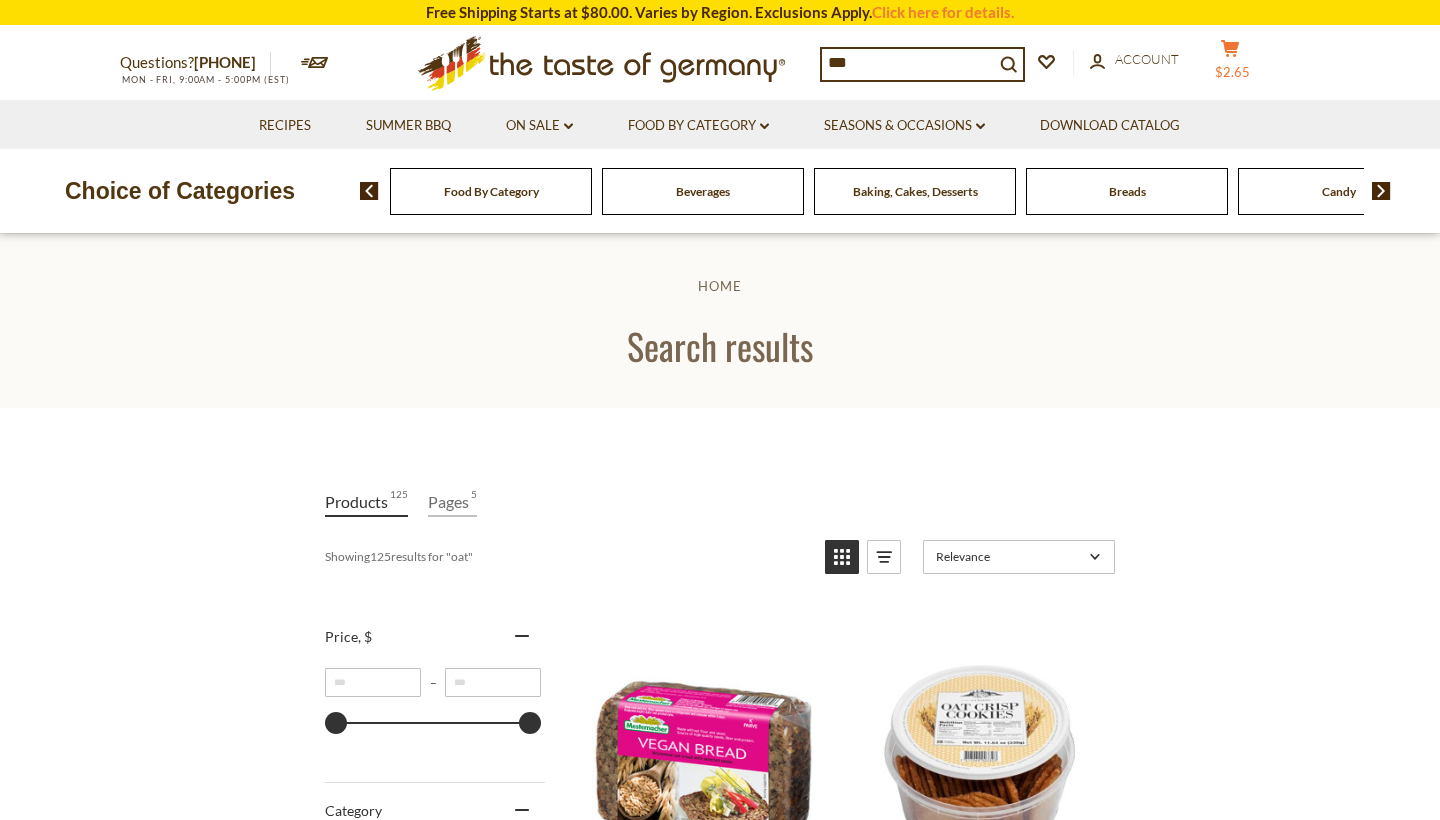 click 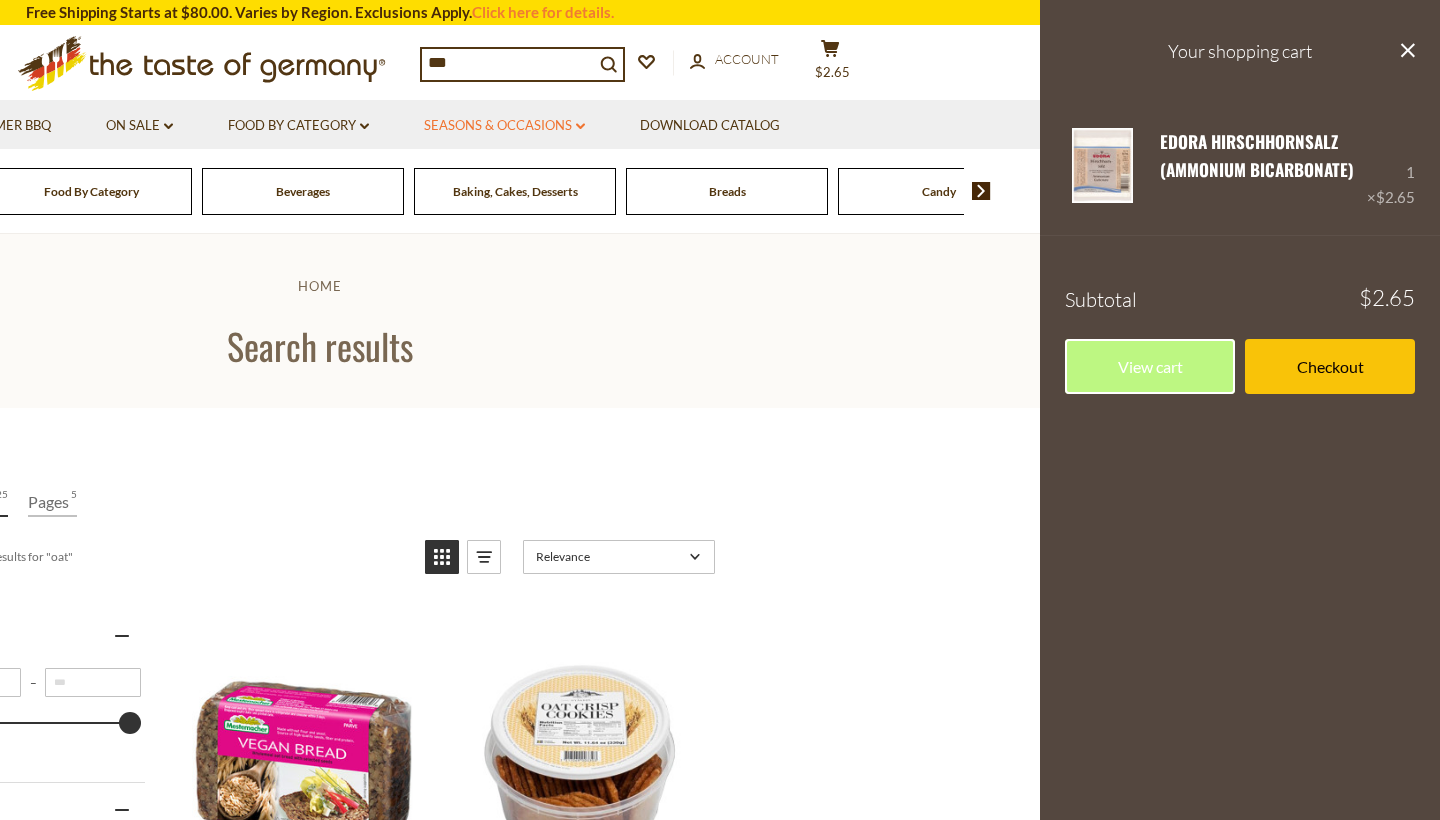 click on "Seasons & Occasions
dropdown_arrow" at bounding box center (504, 126) 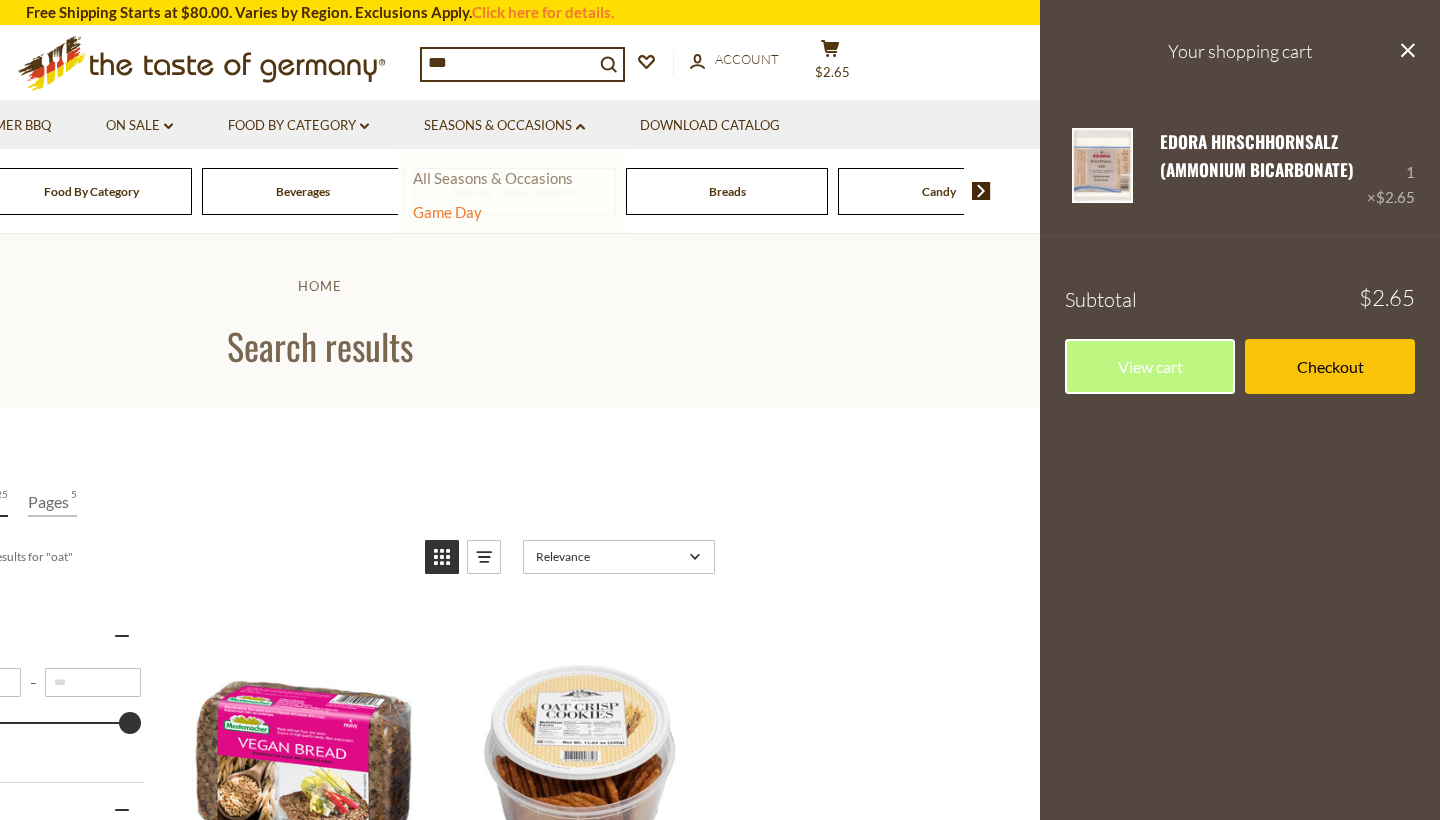 click on "All Seasons & Occasions" at bounding box center (493, 178) 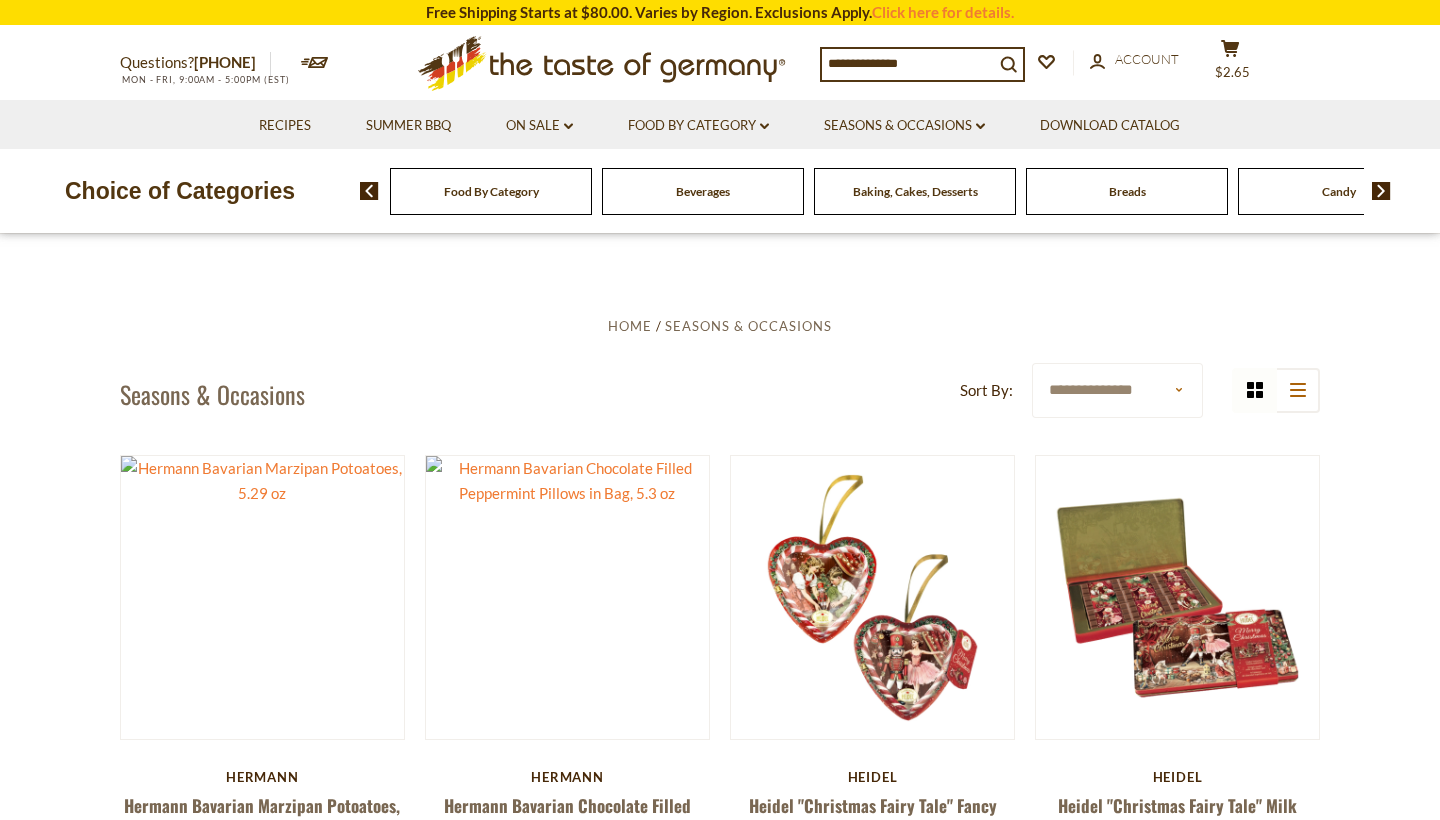 scroll, scrollTop: 0, scrollLeft: 0, axis: both 